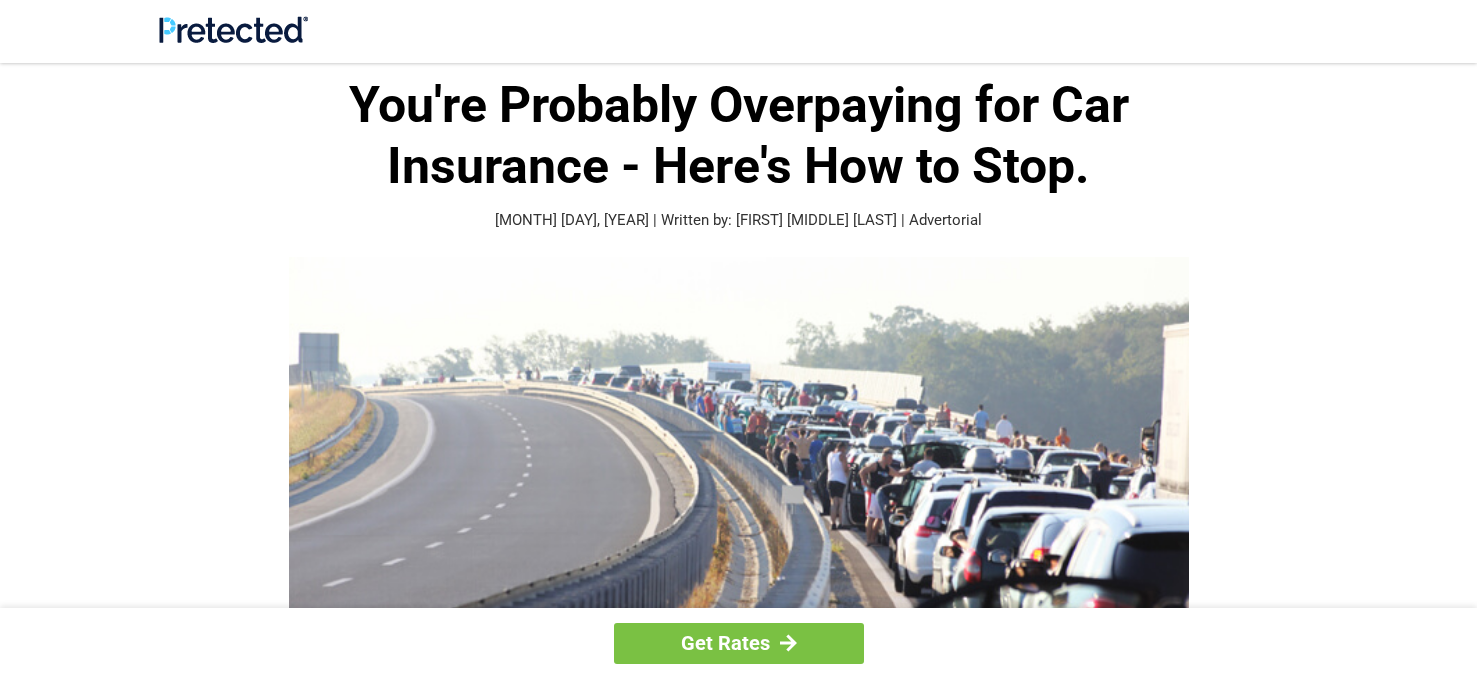 scroll, scrollTop: 0, scrollLeft: 0, axis: both 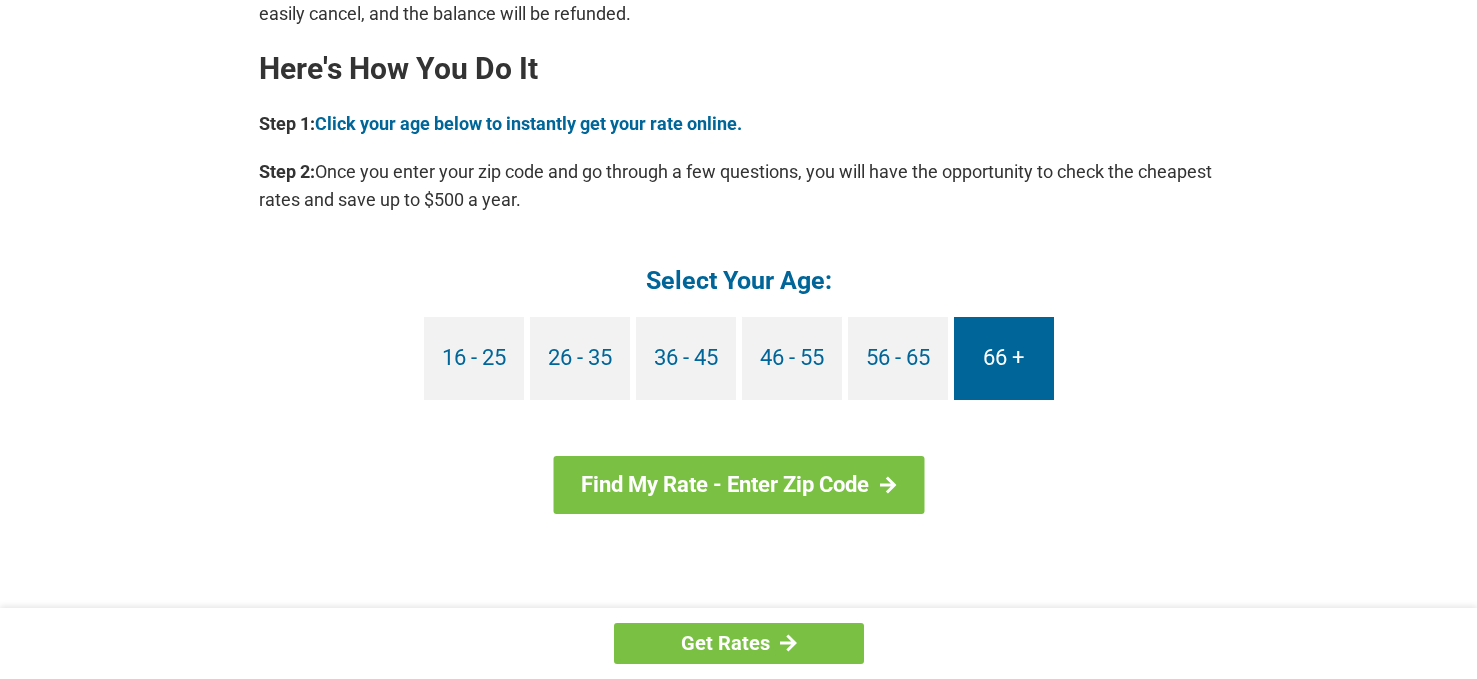 click on "66 +" at bounding box center [1004, 358] 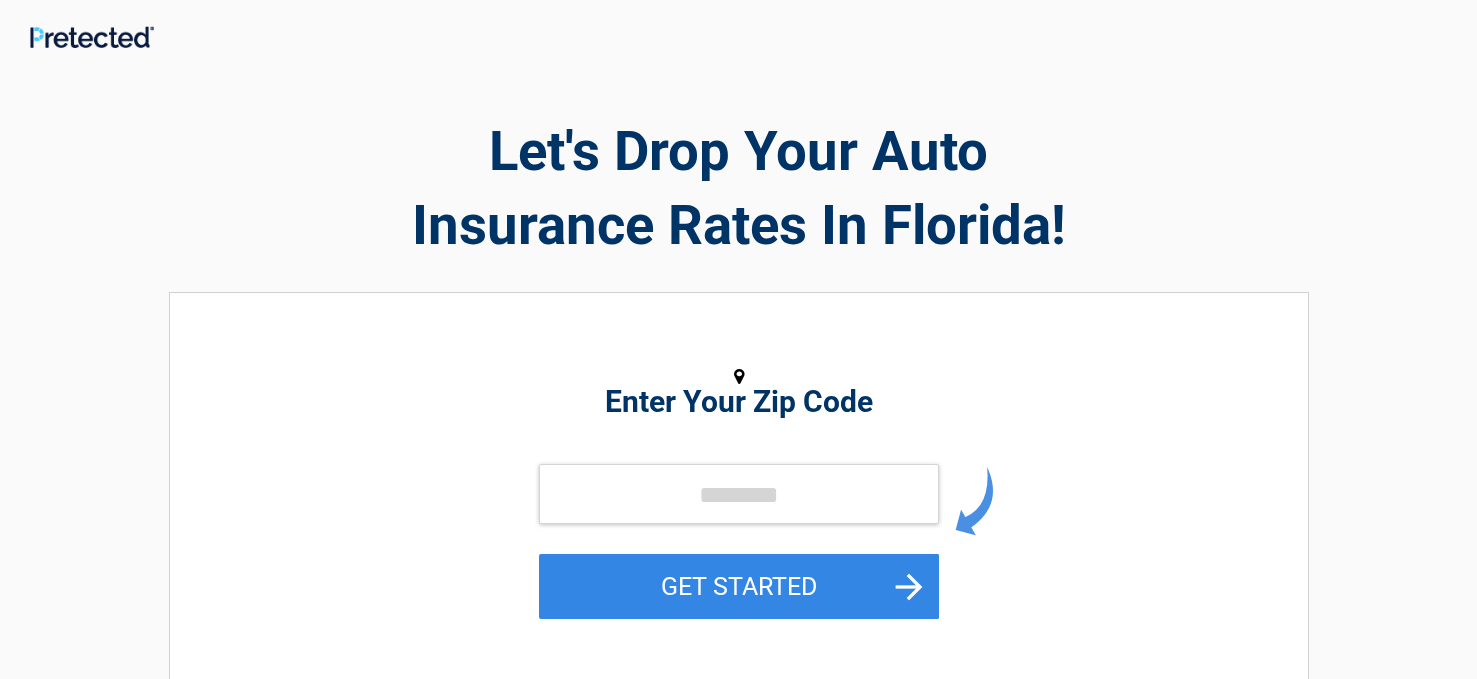 scroll, scrollTop: 0, scrollLeft: 0, axis: both 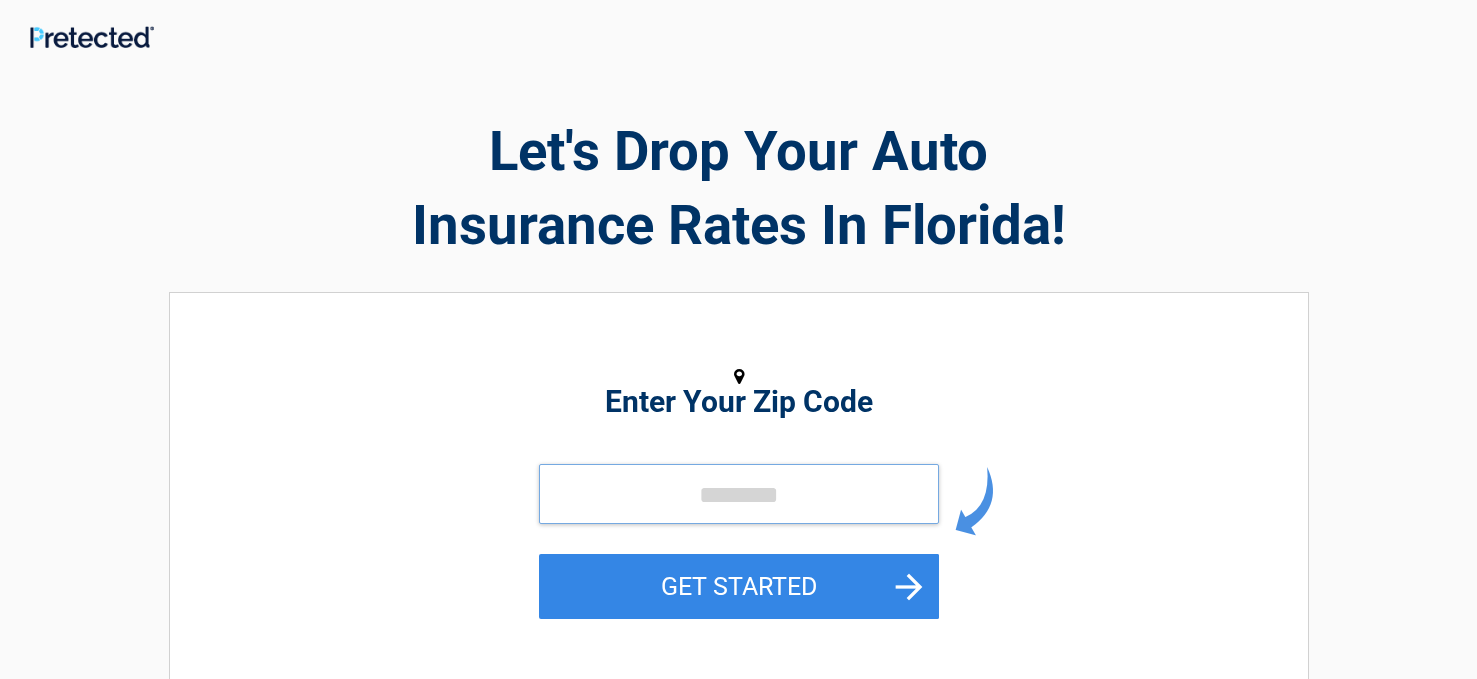 click at bounding box center (739, 494) 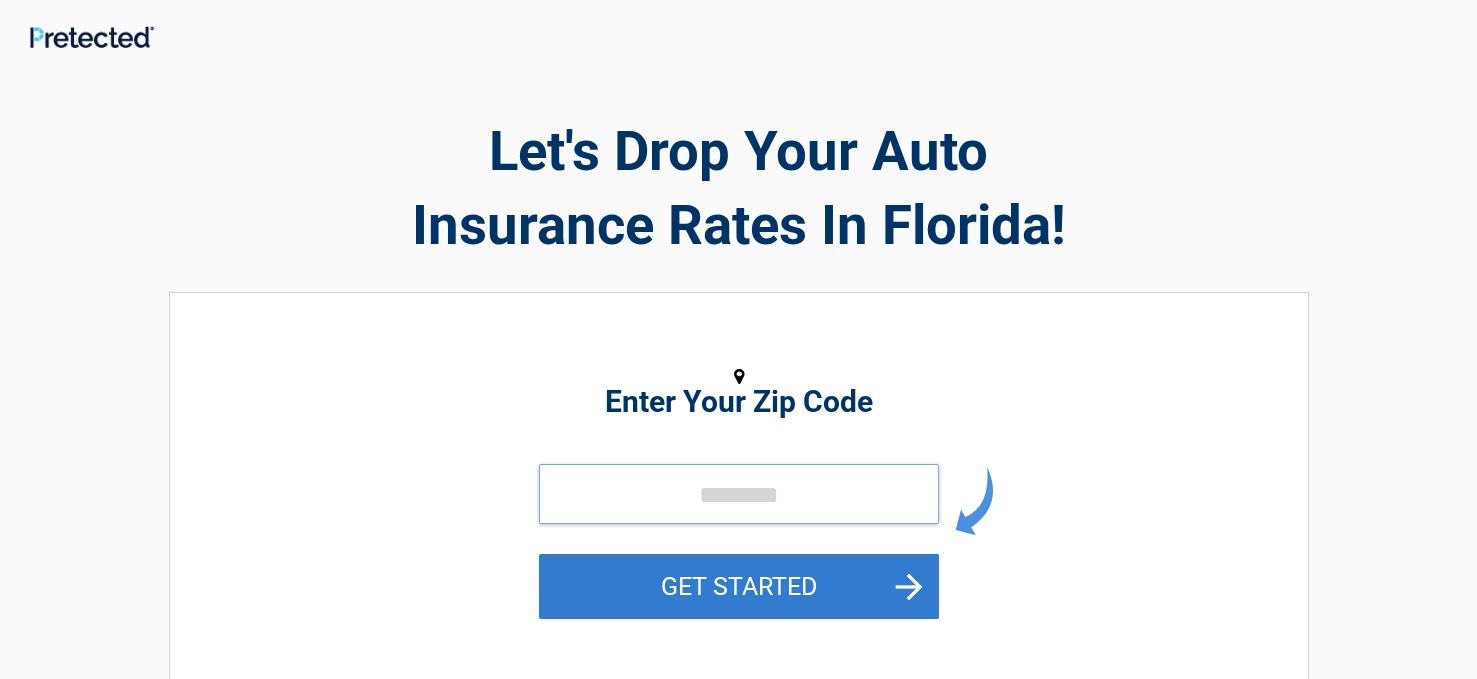 type on "*****" 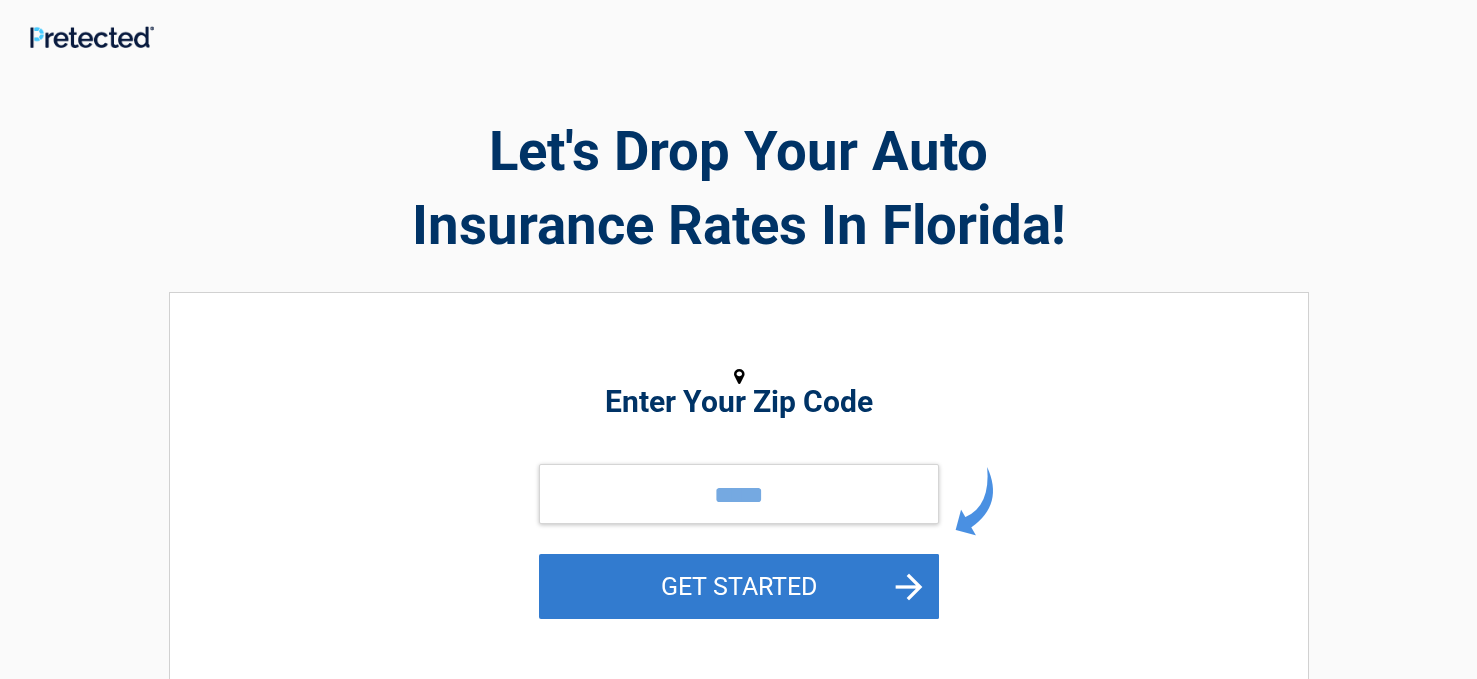click on "GET STARTED" at bounding box center (739, 586) 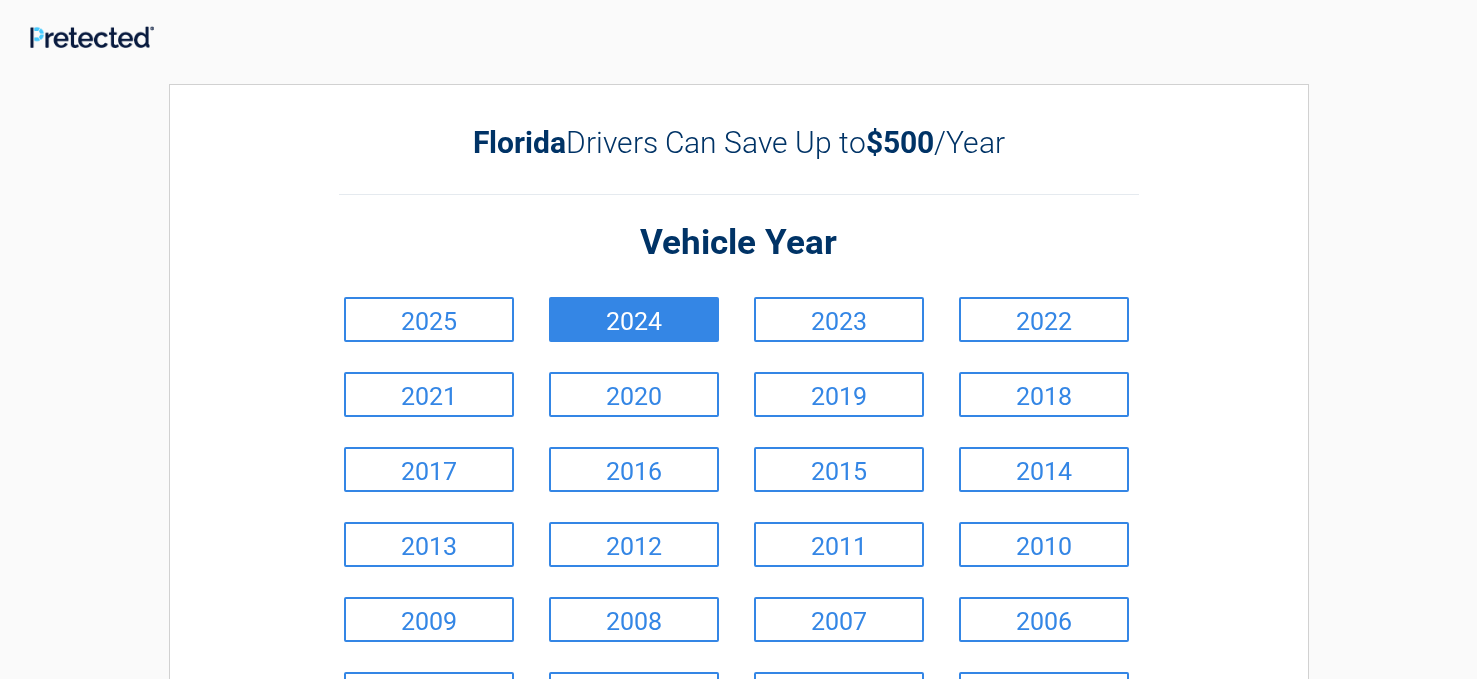 drag, startPoint x: 679, startPoint y: 323, endPoint x: 816, endPoint y: 285, distance: 142.17242 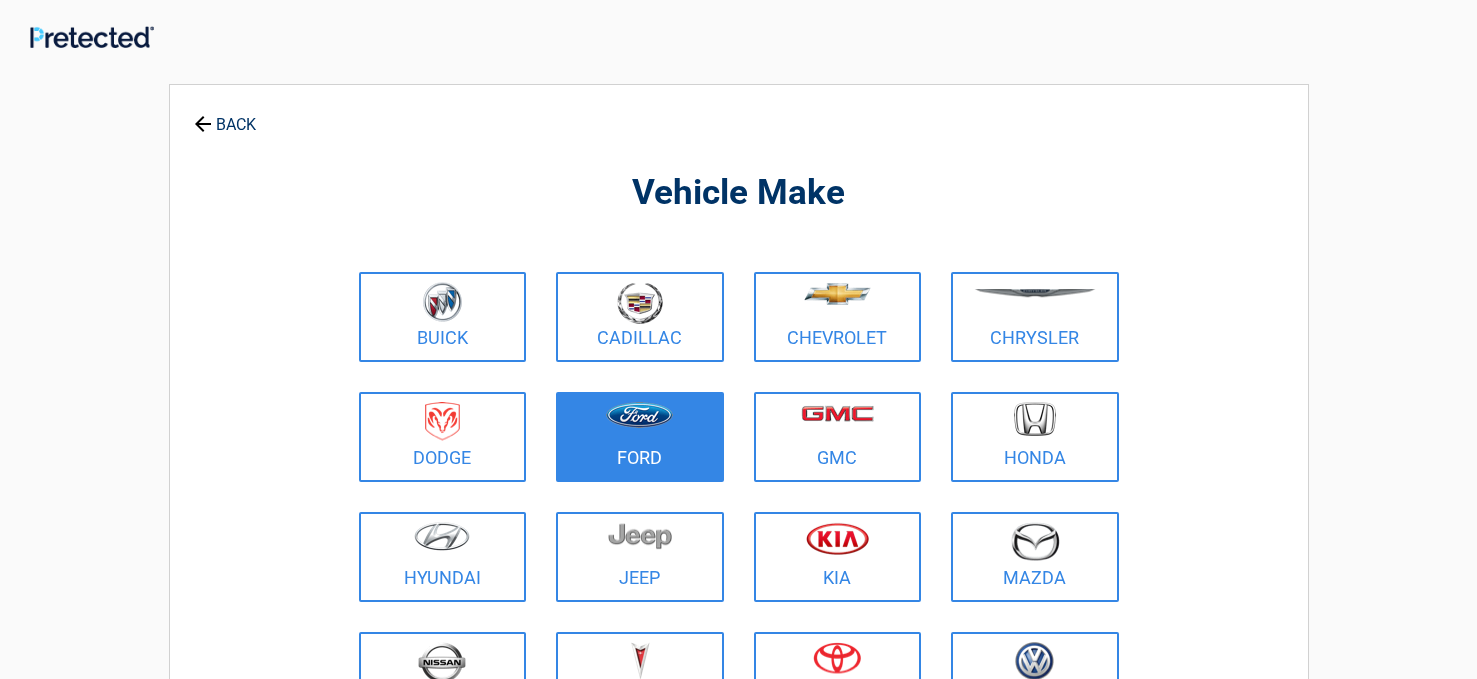 click on "Ford" at bounding box center (640, 437) 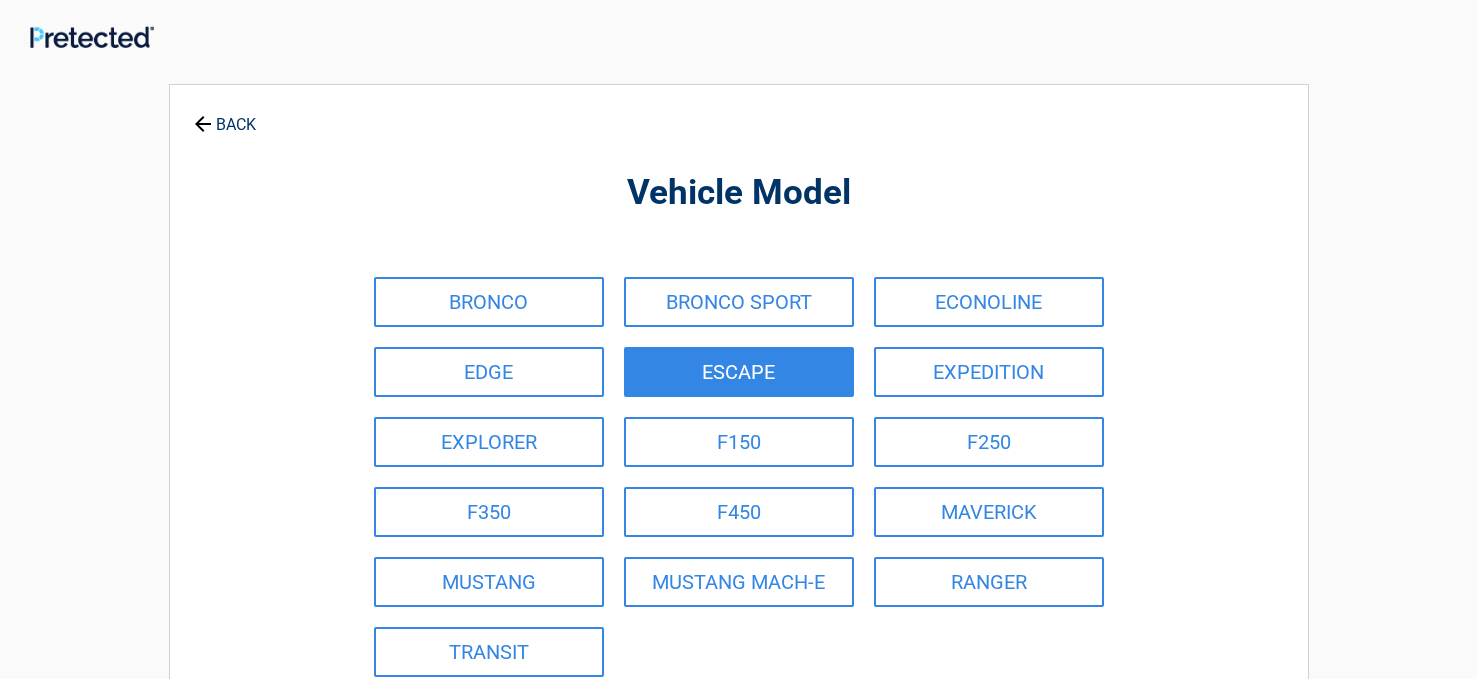 click on "ESCAPE" at bounding box center [739, 372] 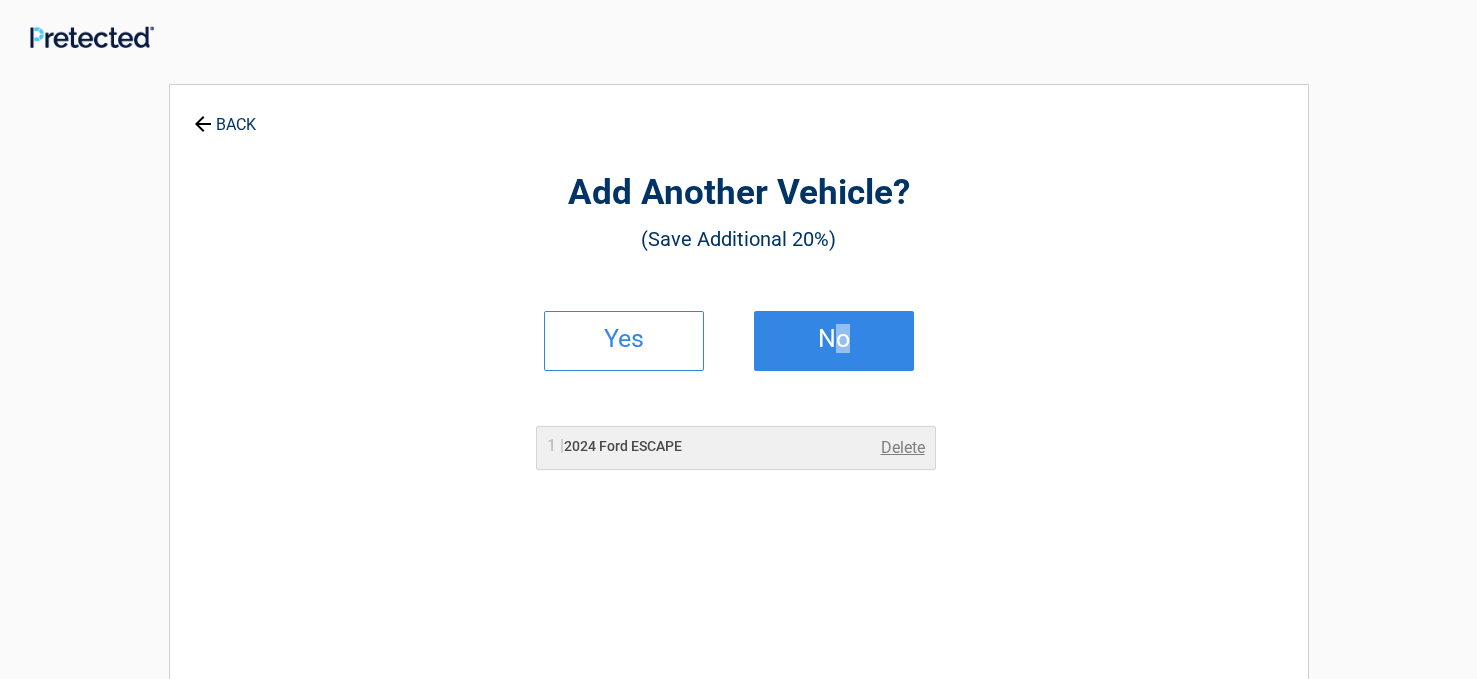 click on "No" at bounding box center [834, 341] 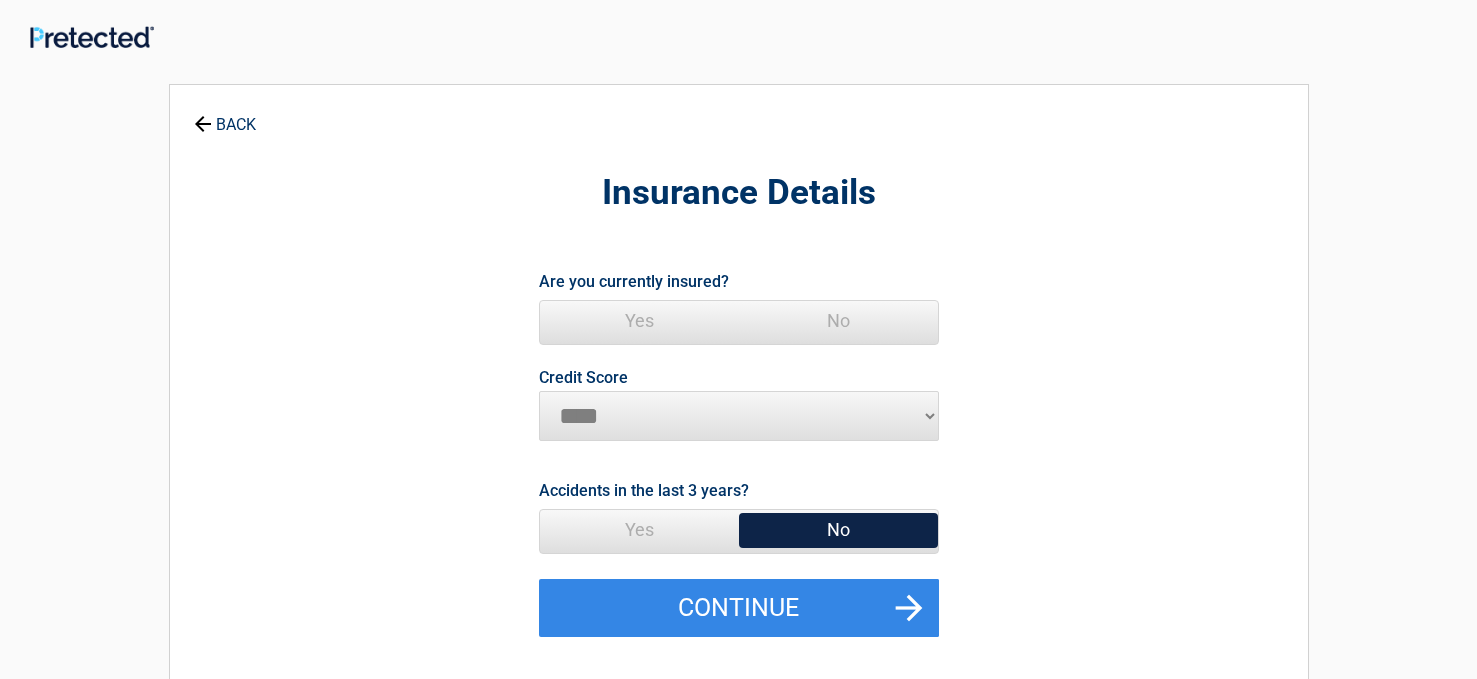 click on "Yes" at bounding box center (639, 321) 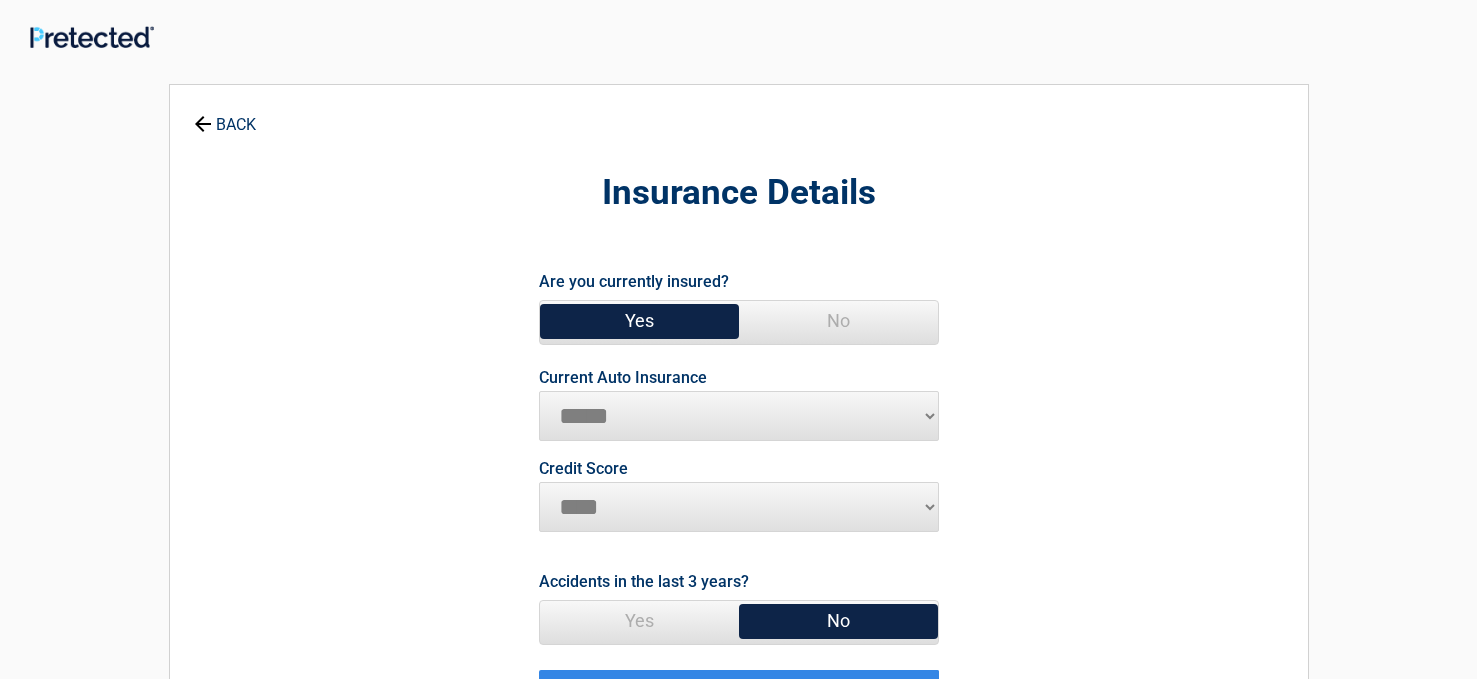 click on "**********" at bounding box center (739, 416) 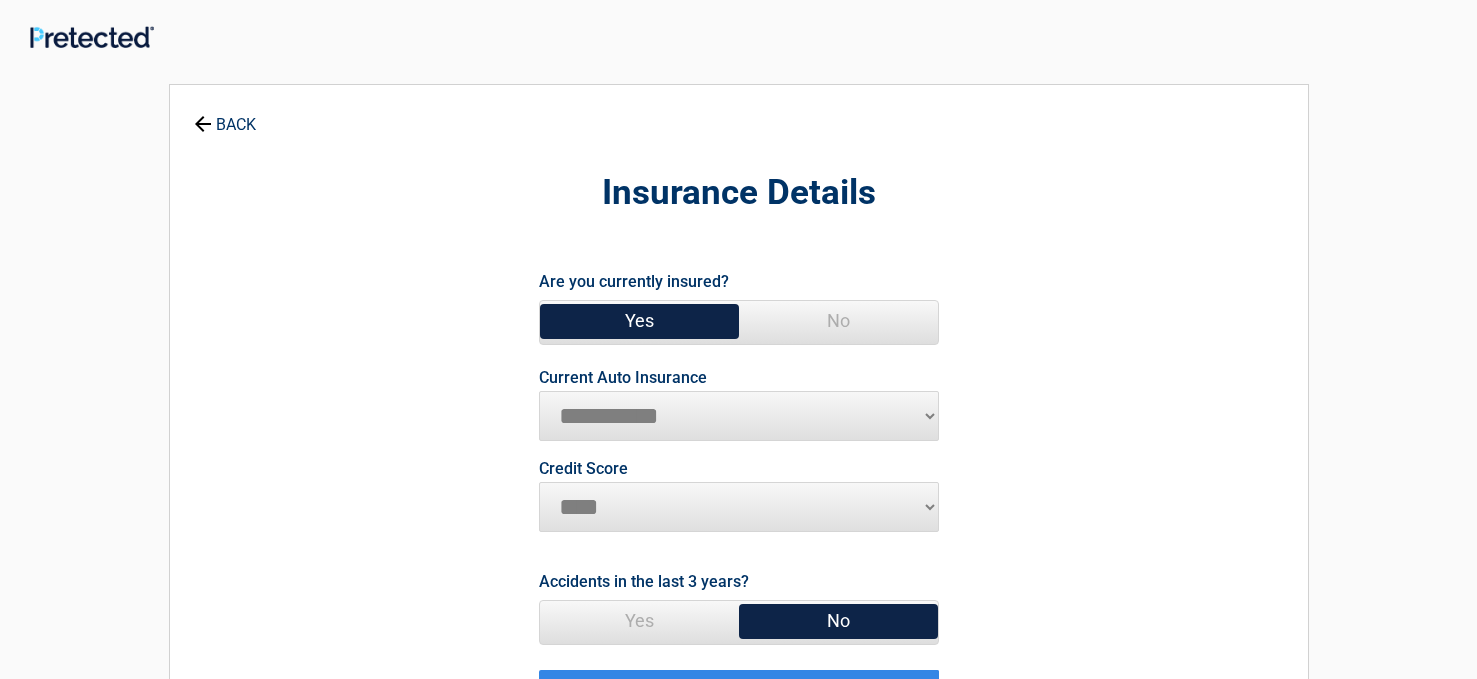 click on "**********" at bounding box center [739, 416] 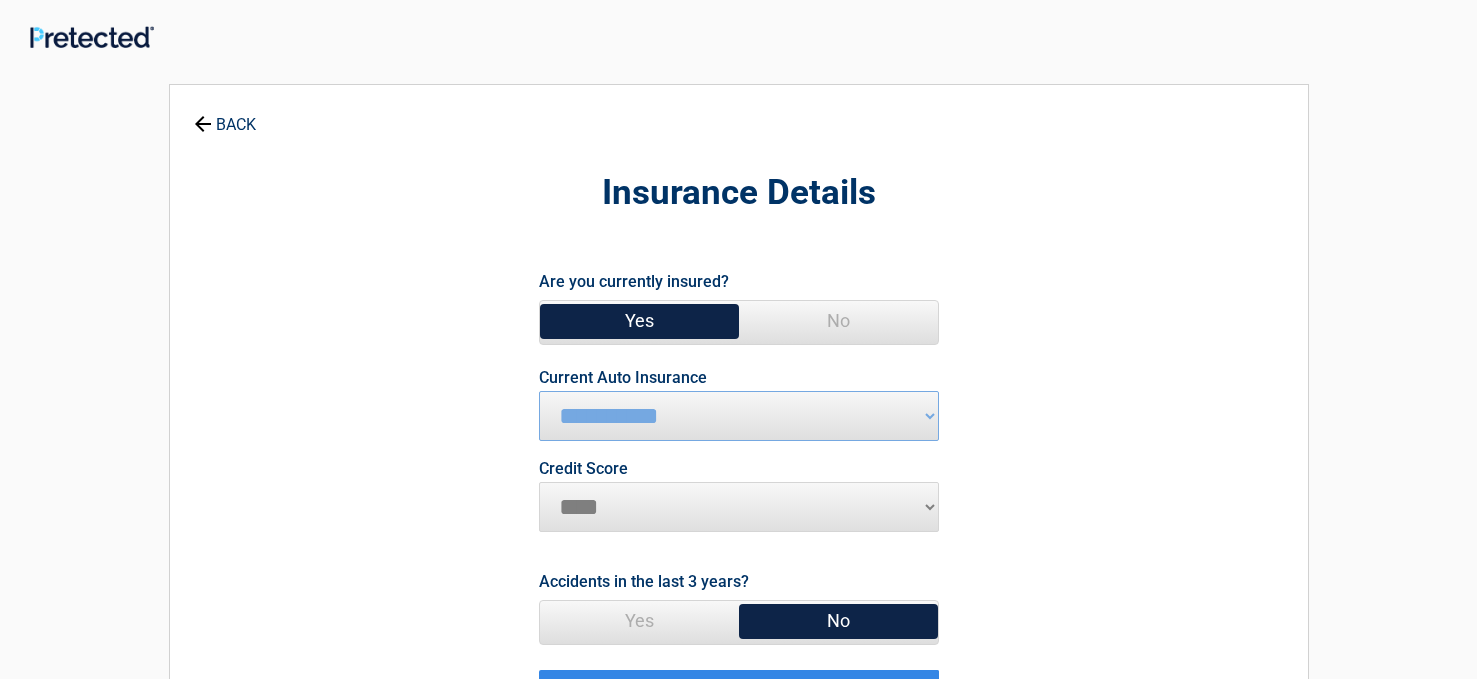 click on "*********
****
*******
****" at bounding box center (739, 507) 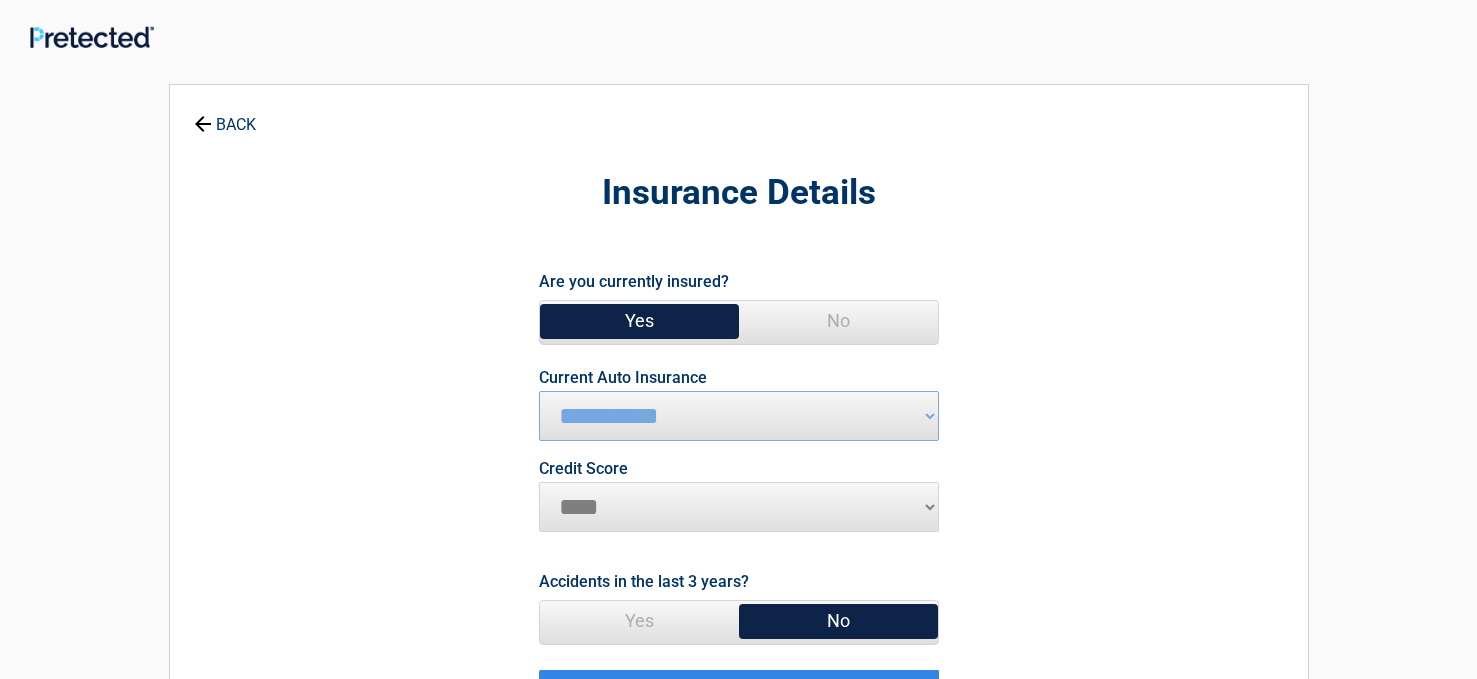 select on "*********" 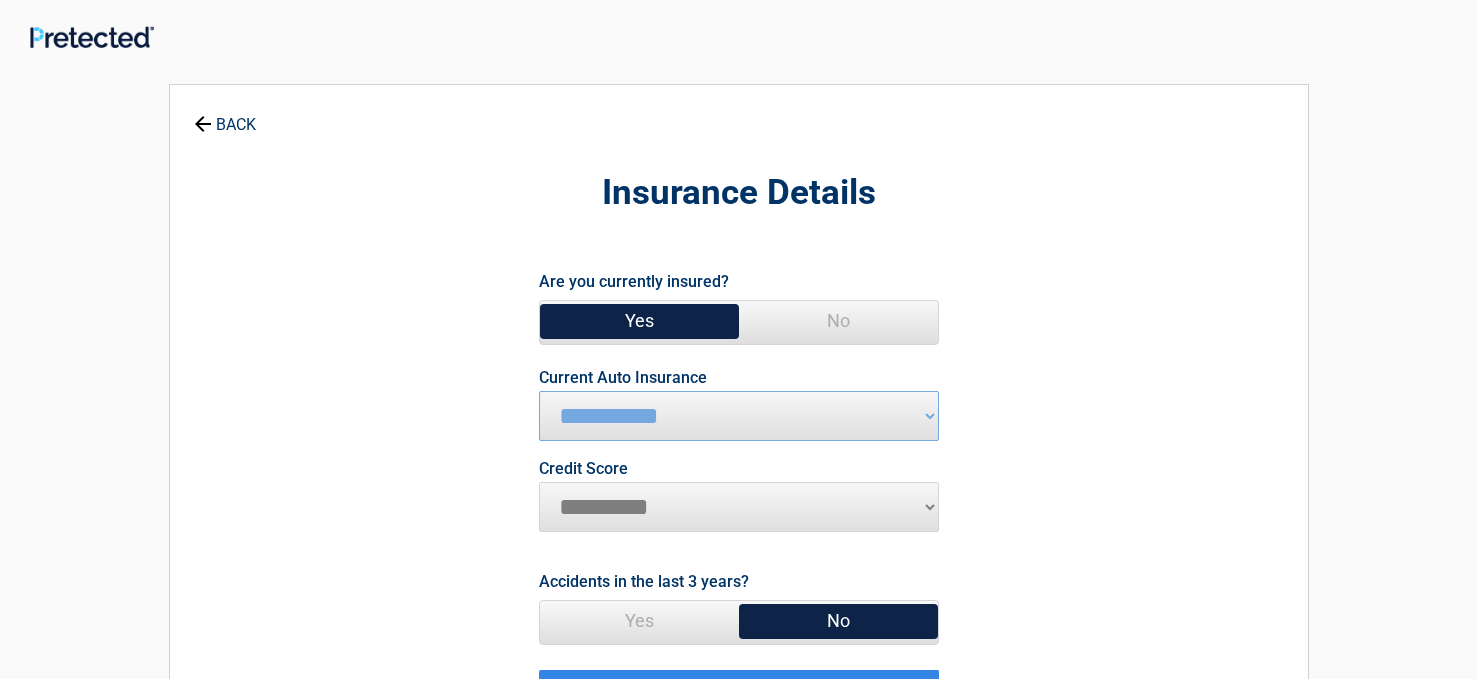 click on "*********
****
*******
****" at bounding box center [739, 507] 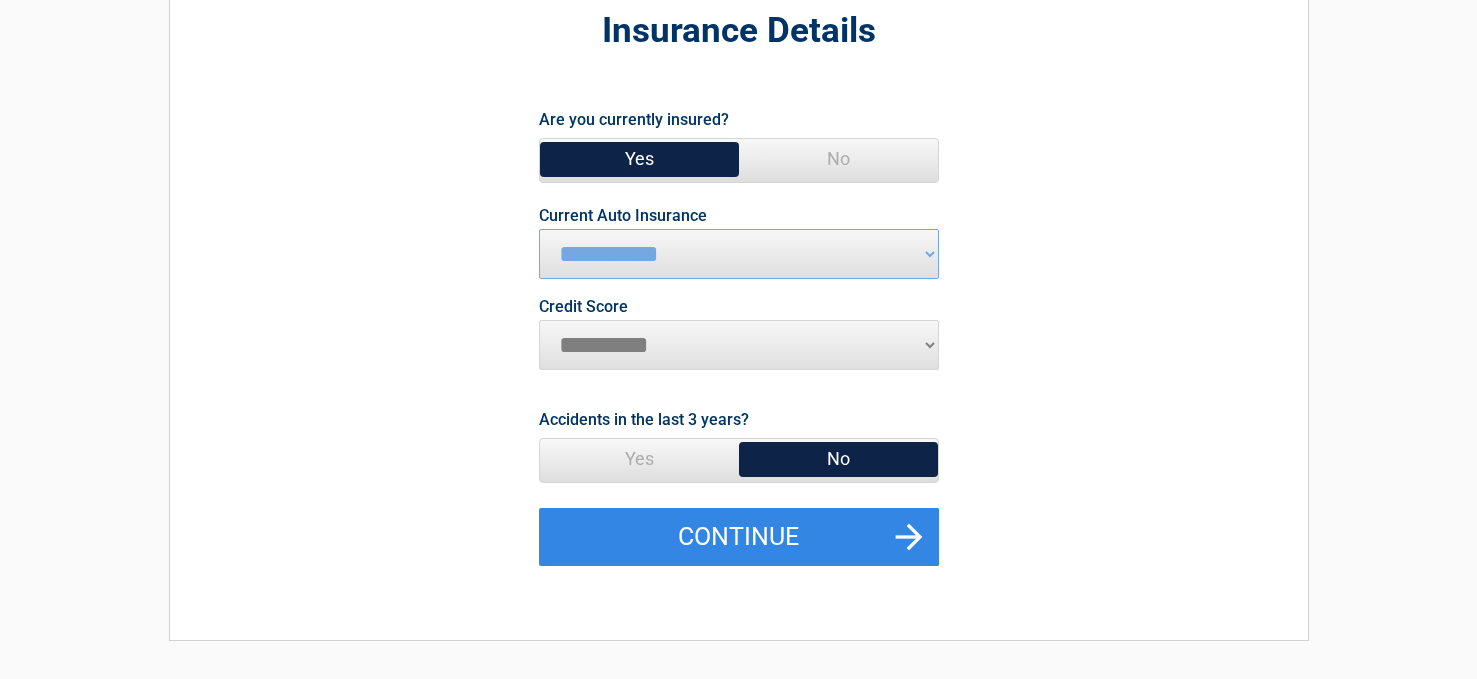scroll, scrollTop: 200, scrollLeft: 0, axis: vertical 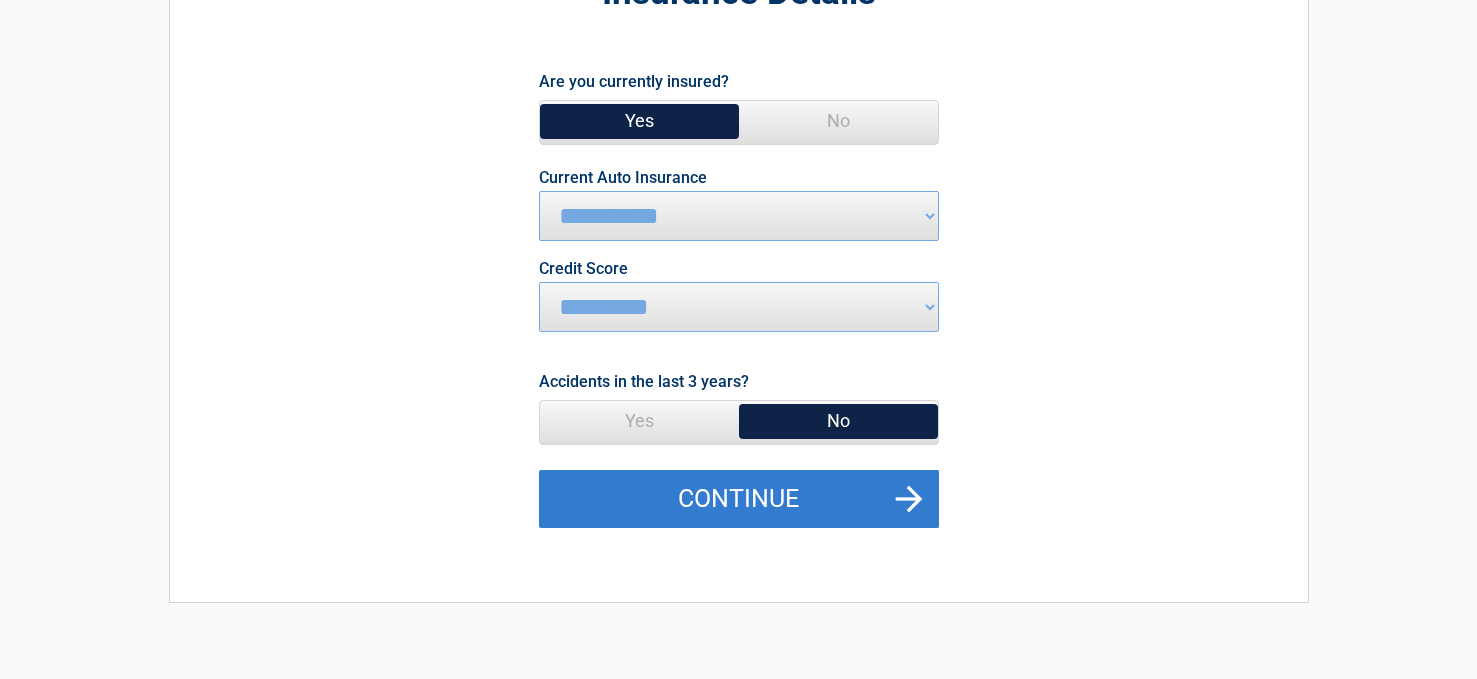 click on "Continue" at bounding box center (739, 499) 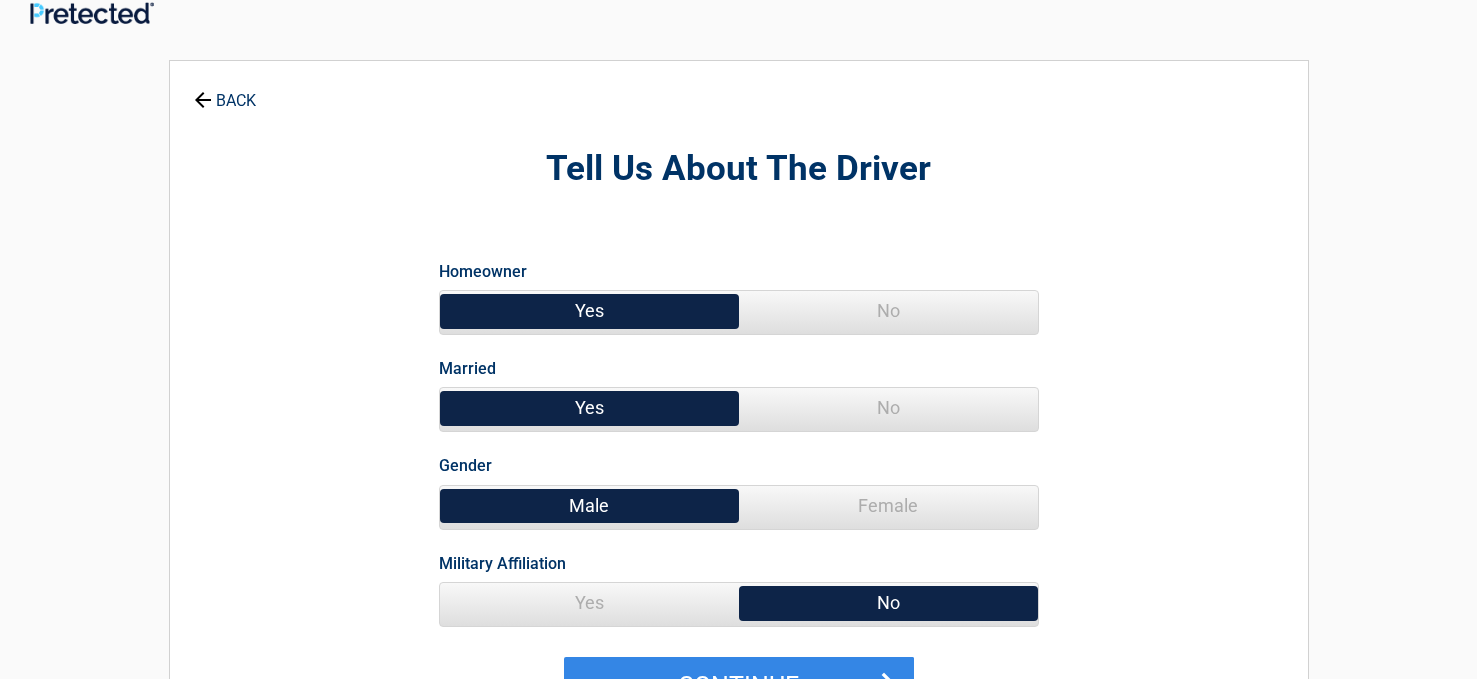 scroll, scrollTop: 0, scrollLeft: 0, axis: both 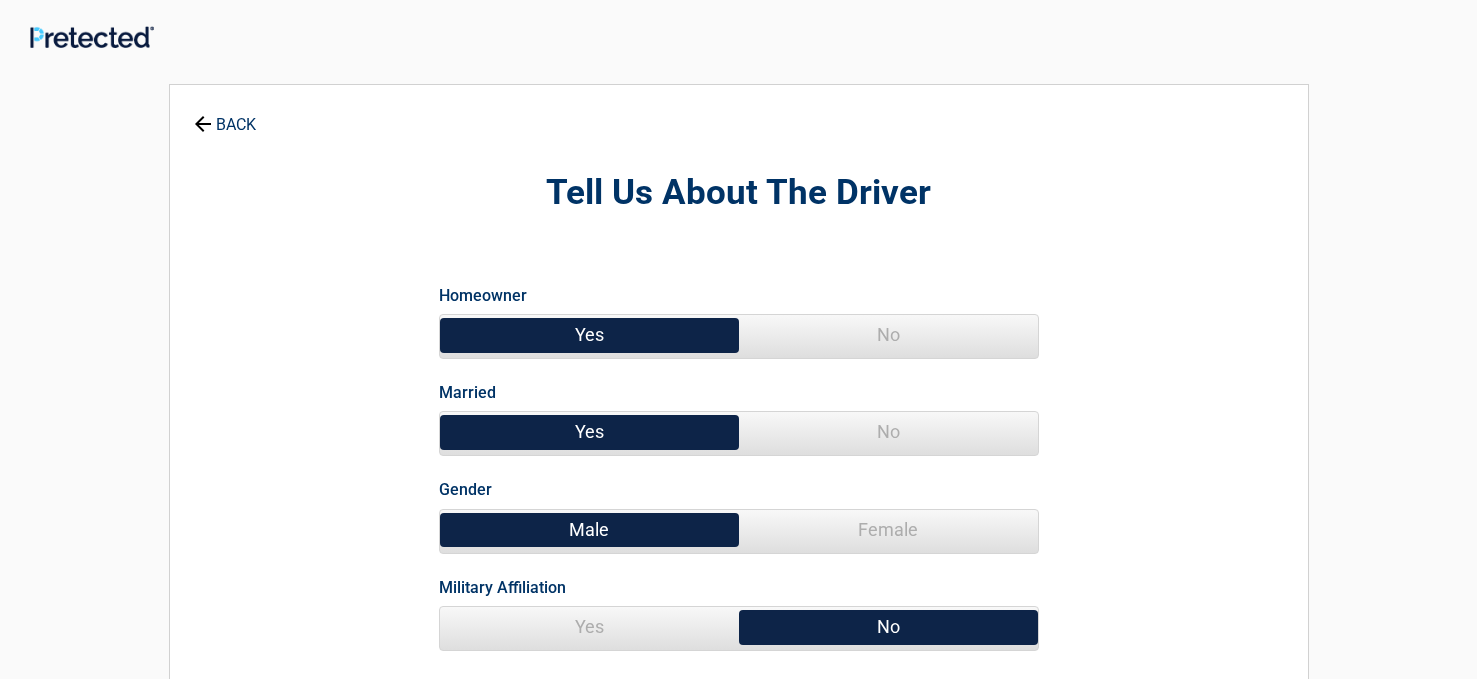 click on "No" at bounding box center (888, 432) 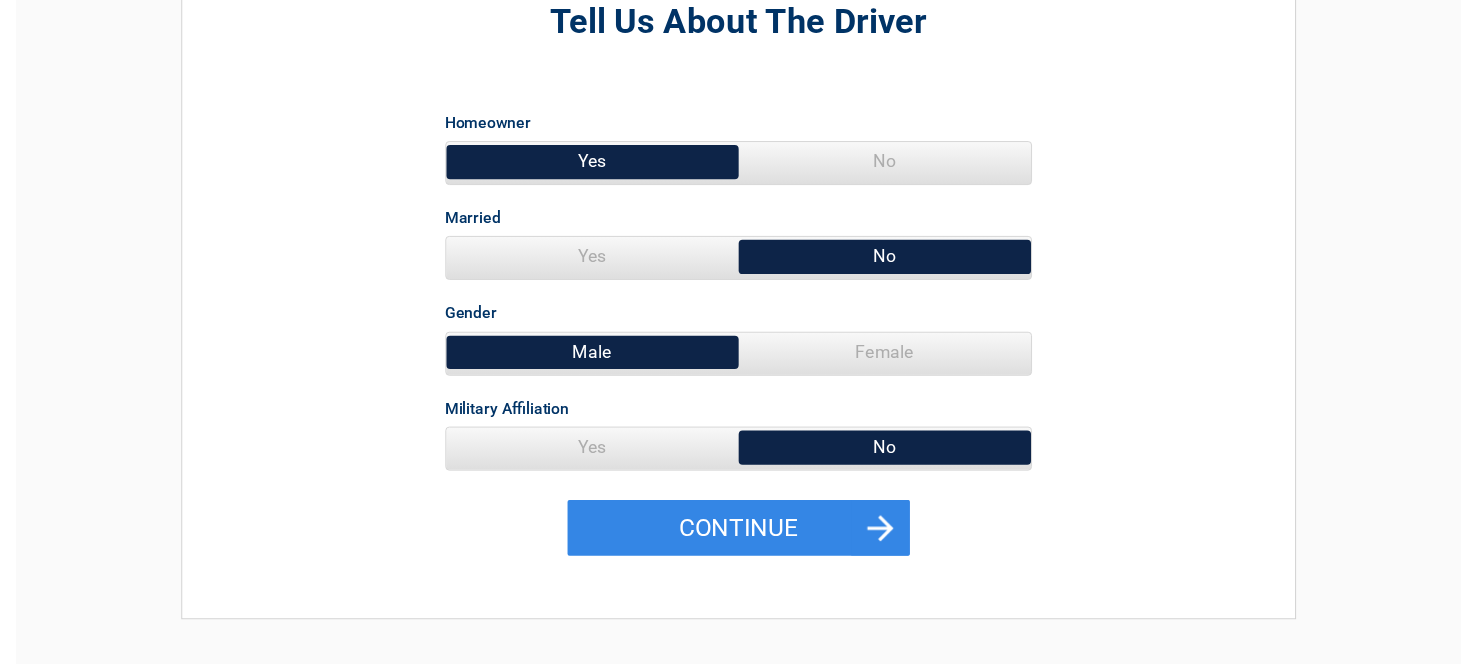 scroll, scrollTop: 200, scrollLeft: 0, axis: vertical 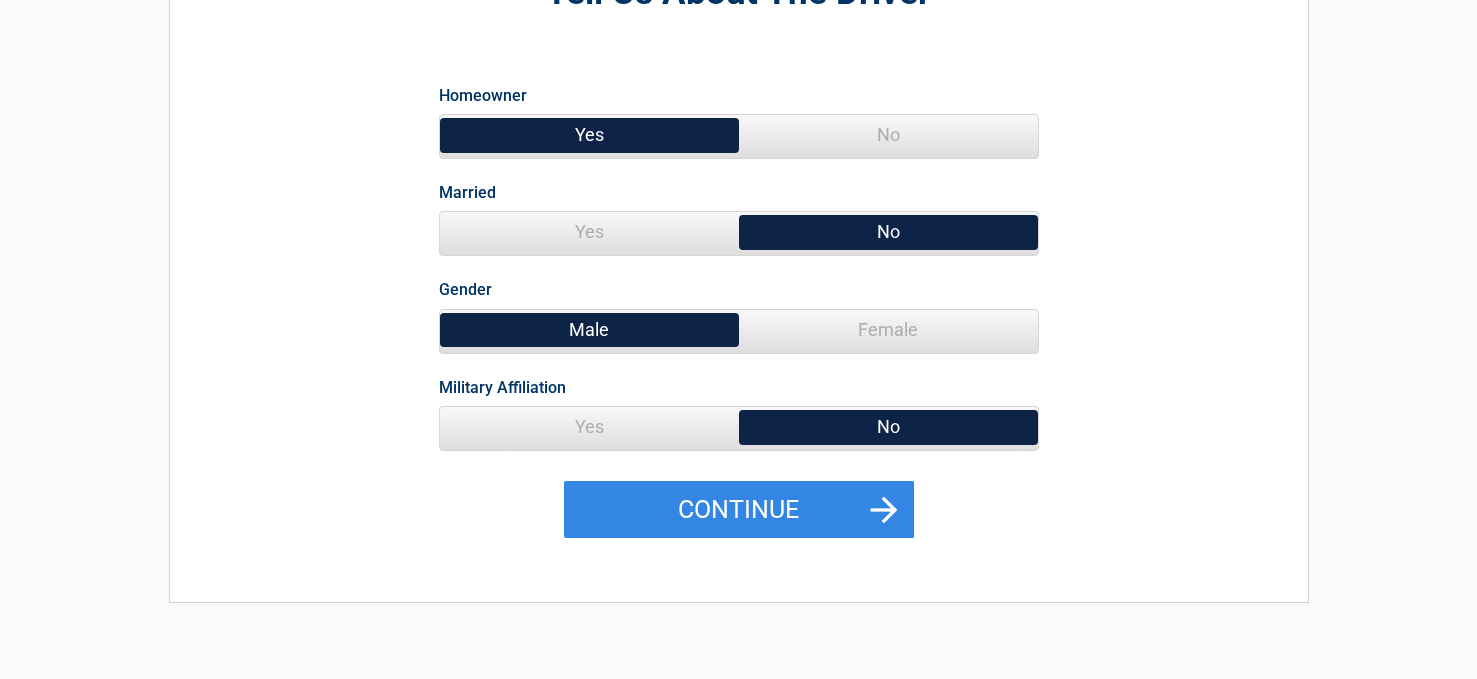 click on "Yes" at bounding box center (589, 427) 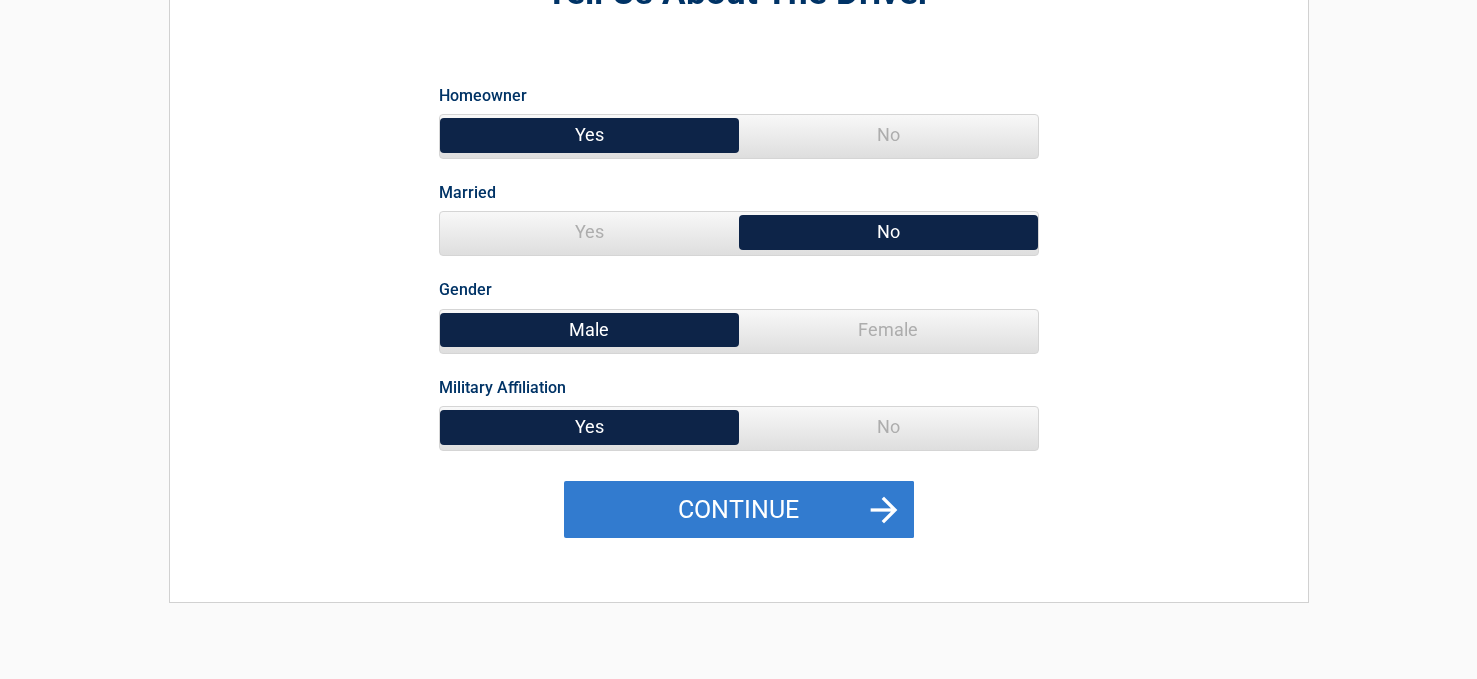 click on "Continue" at bounding box center (739, 510) 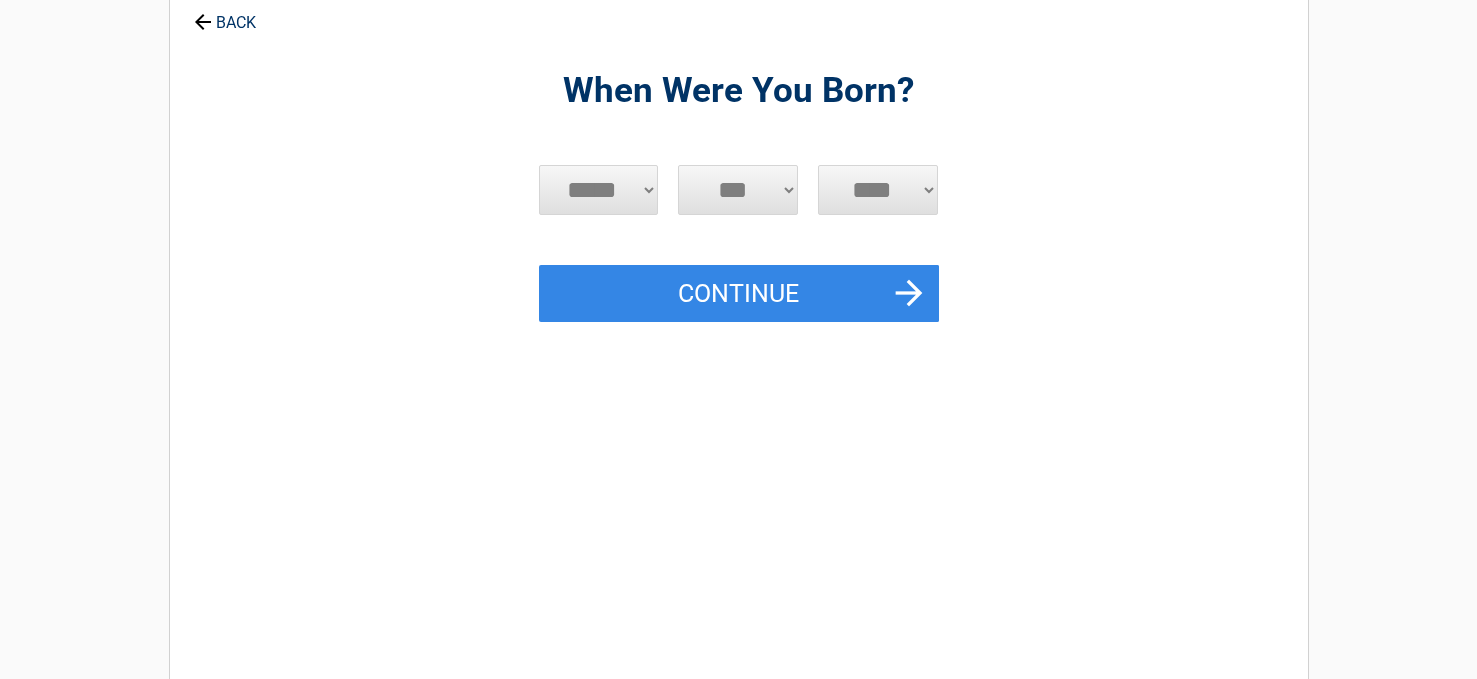 scroll, scrollTop: 0, scrollLeft: 0, axis: both 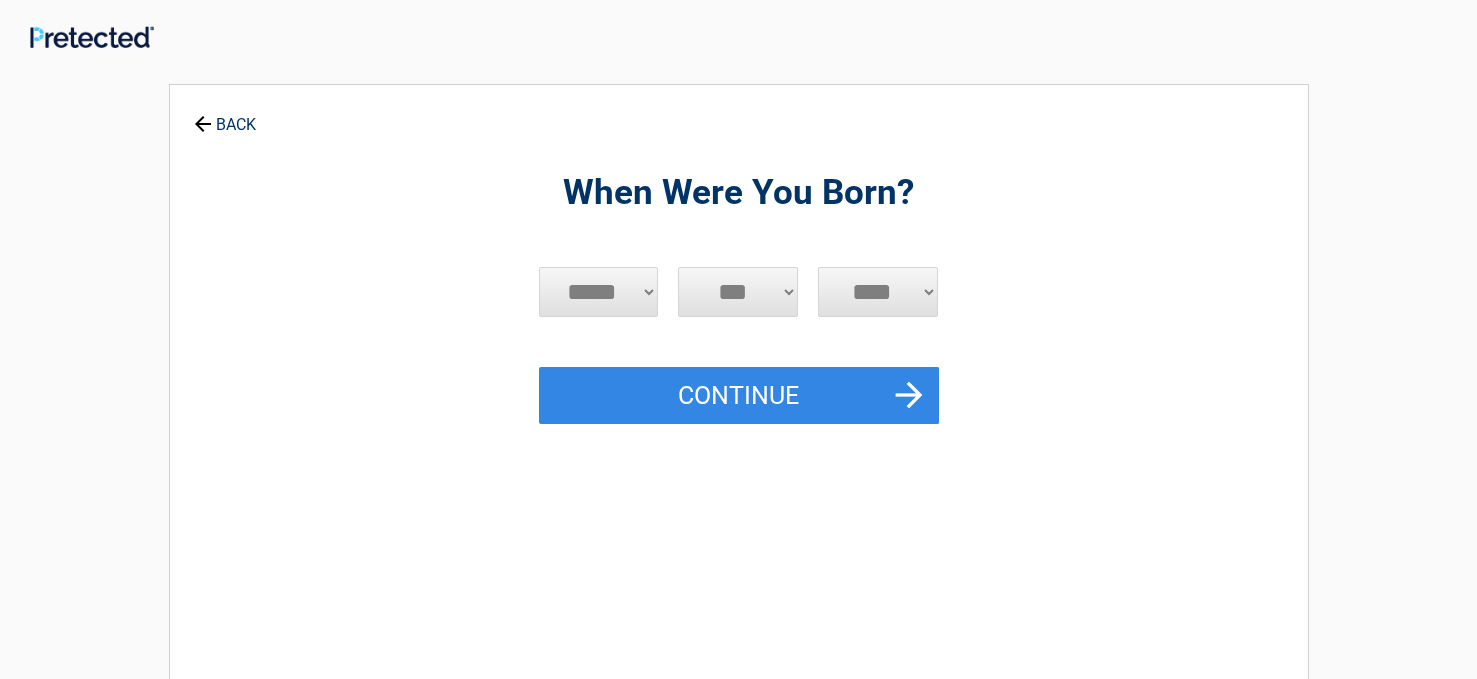 click on "*****
***
***
***
***
***
***
***
***
***
***
***
***" at bounding box center (599, 292) 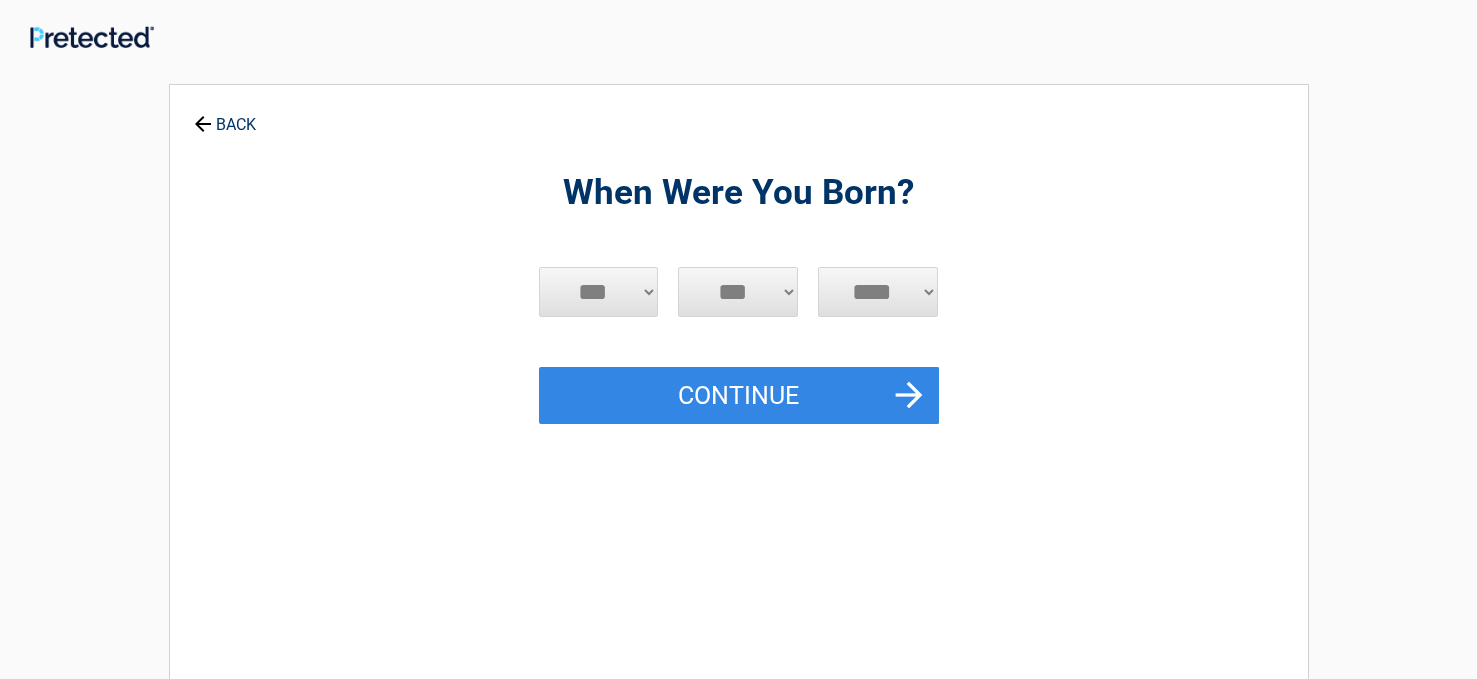 click on "*****
***
***
***
***
***
***
***
***
***
***
***
***" at bounding box center [599, 292] 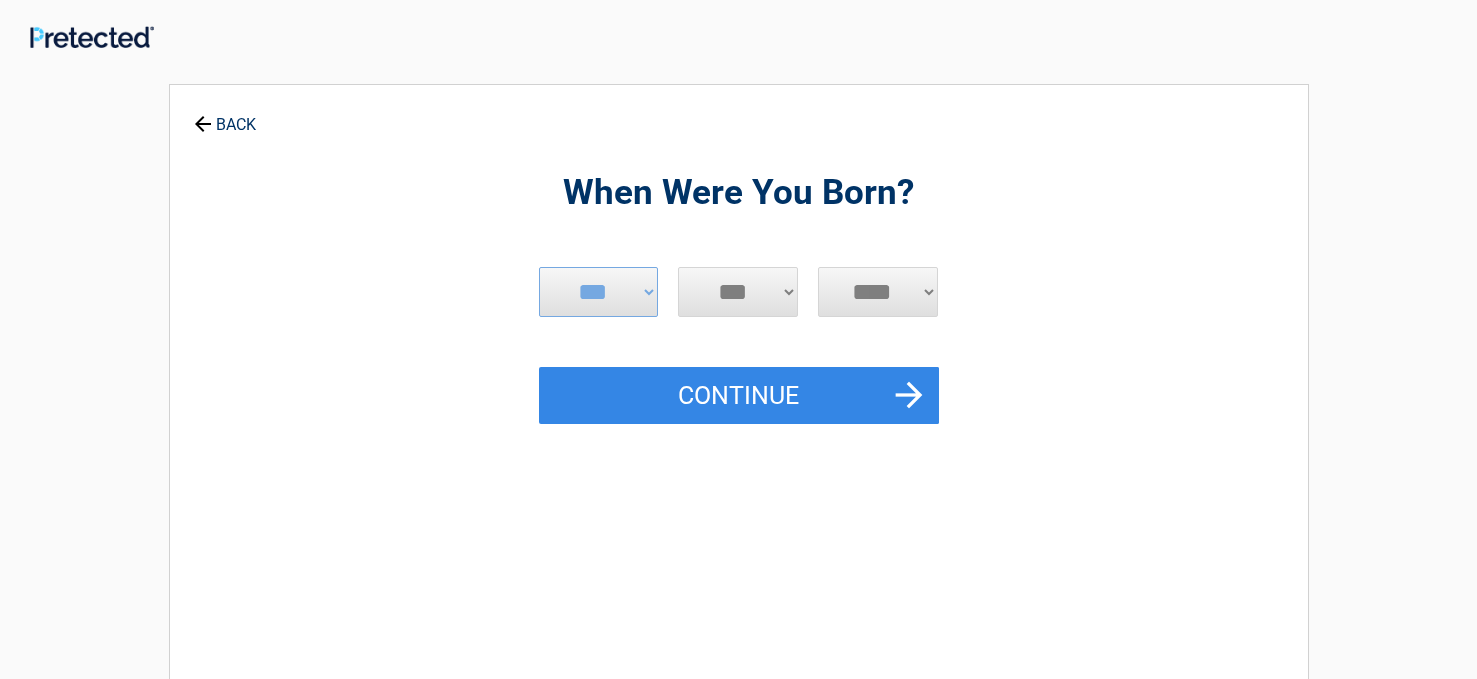 click on "*** * * * * * * * * * ** ** ** ** ** ** ** ** ** ** ** ** ** ** ** ** ** ** ** ** **" at bounding box center [738, 292] 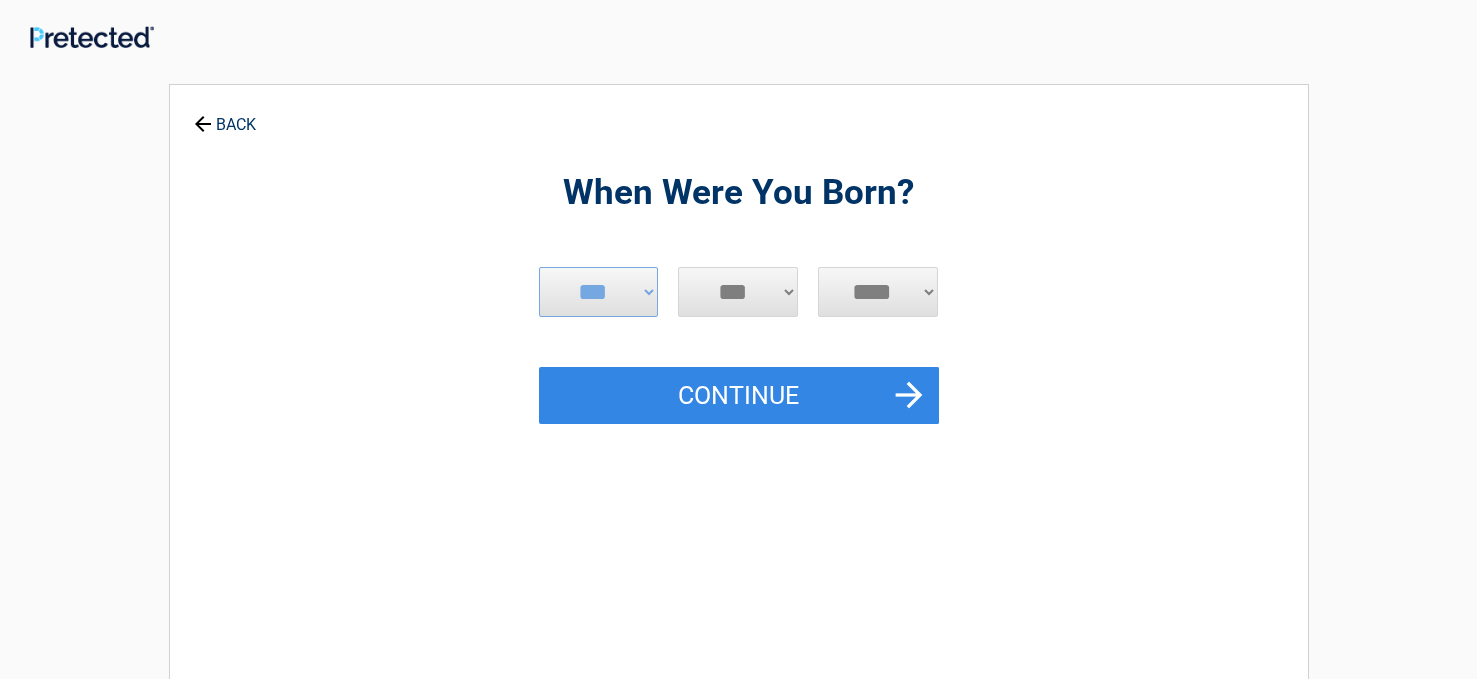 select on "**" 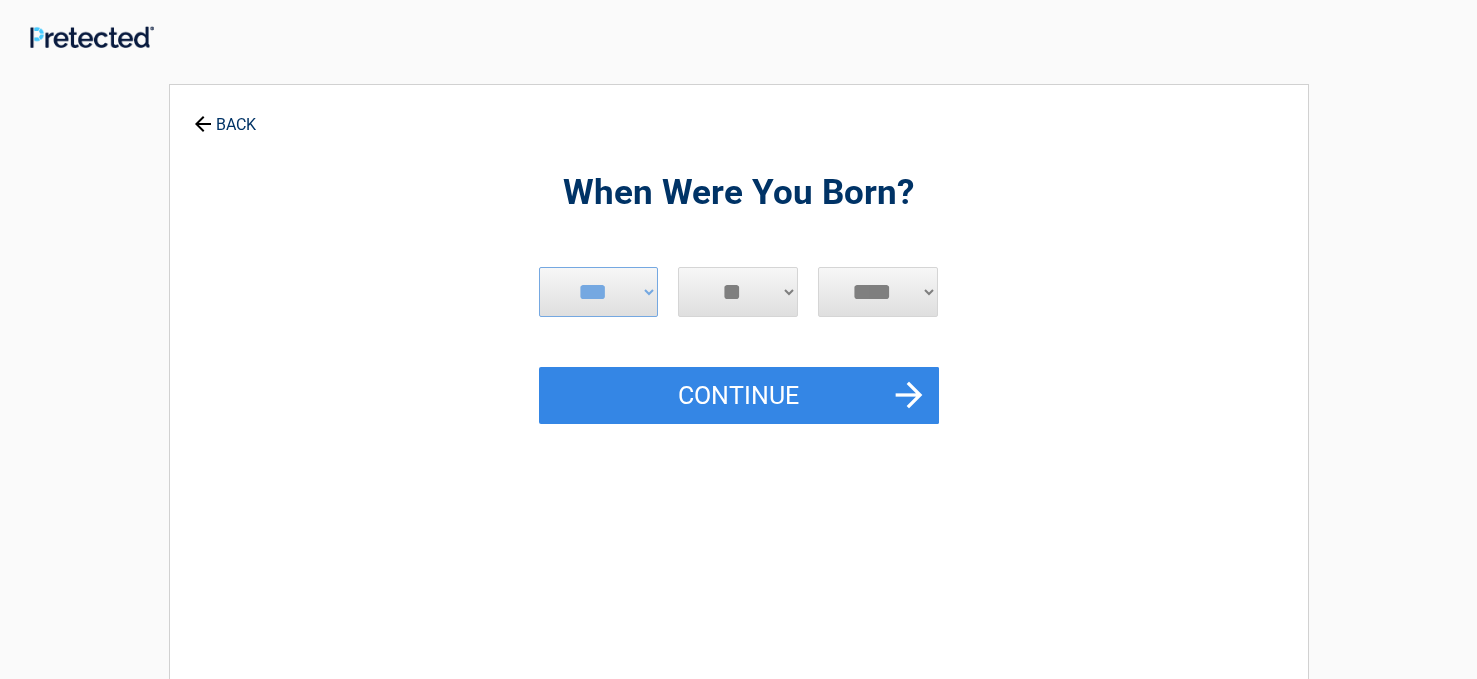 click on "*** * * * * * * * * * ** ** ** ** ** ** ** ** ** ** ** ** ** ** ** ** ** ** ** ** **" at bounding box center (738, 292) 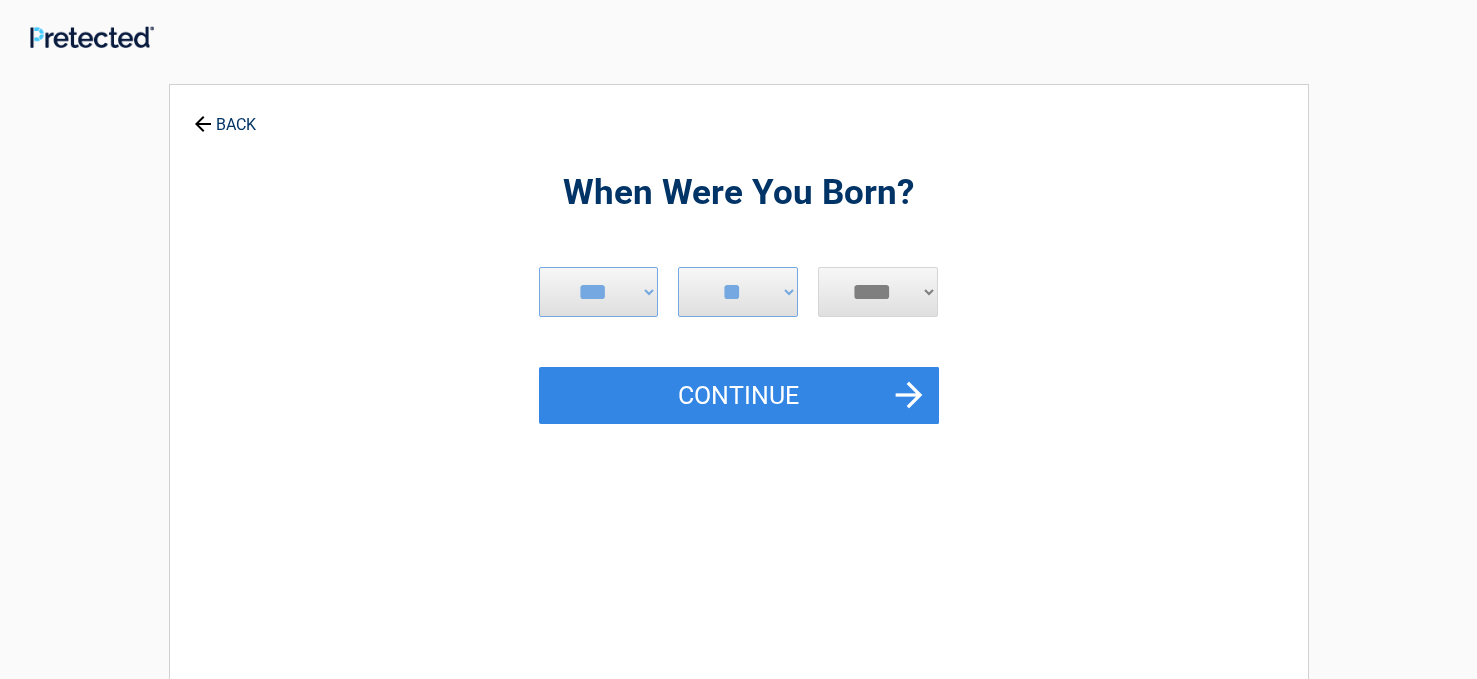 click on "****
****
****
****
****
****
****
****
****
****
****
****
****
****
****
****
****
****
****
****
****
****
****
****
****
****
****
****
****
****
****
****
****
****
****
****
****
****
****
****
****
****
****
****
****
****
****
****
****
****
****
****
****
****
****
****
****
****
****
****
****
****
****
****" at bounding box center [878, 292] 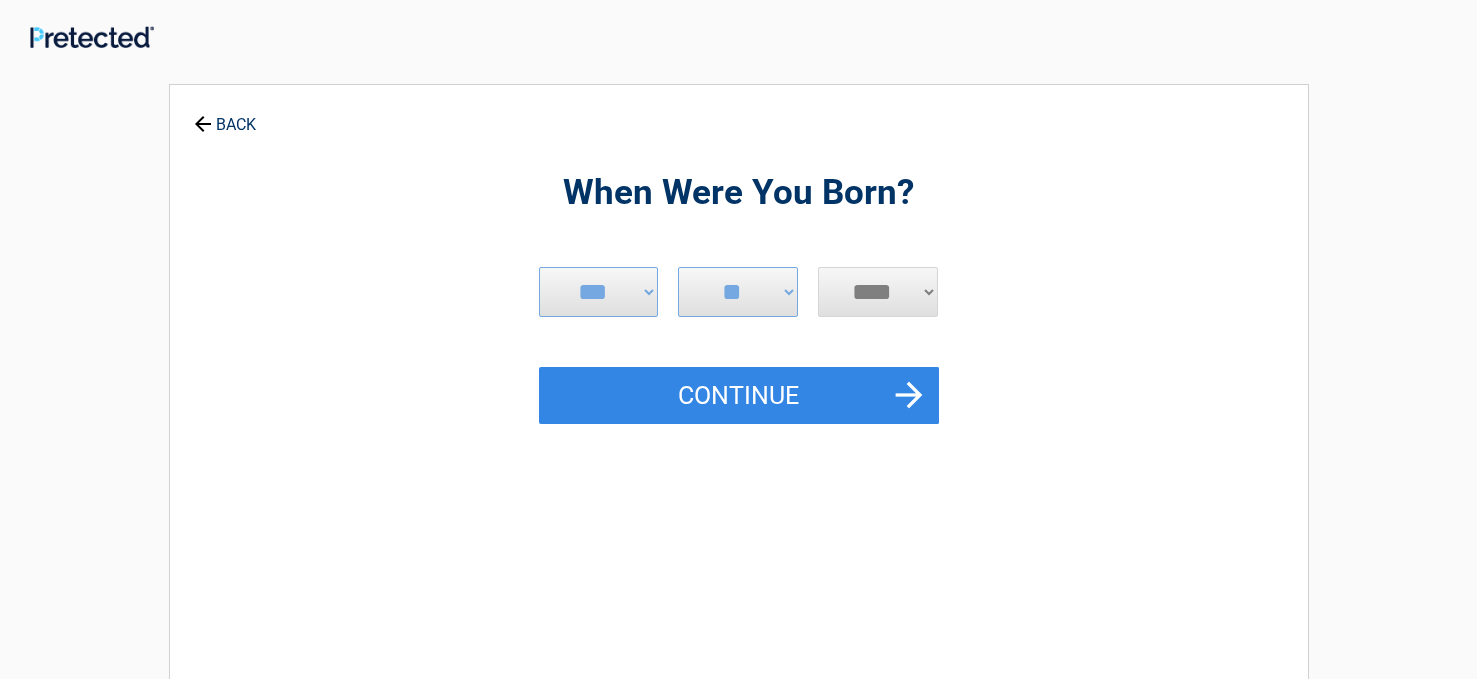 select on "****" 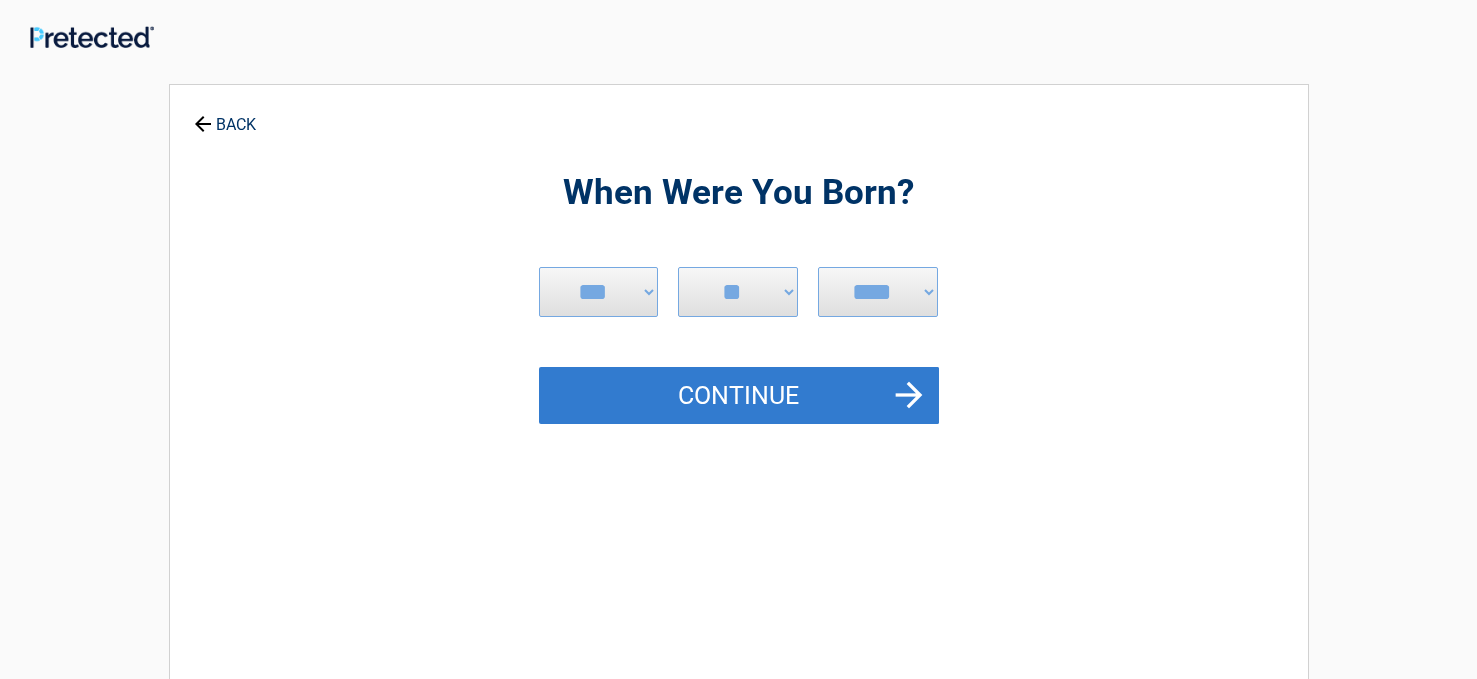 click on "Continue" at bounding box center [739, 396] 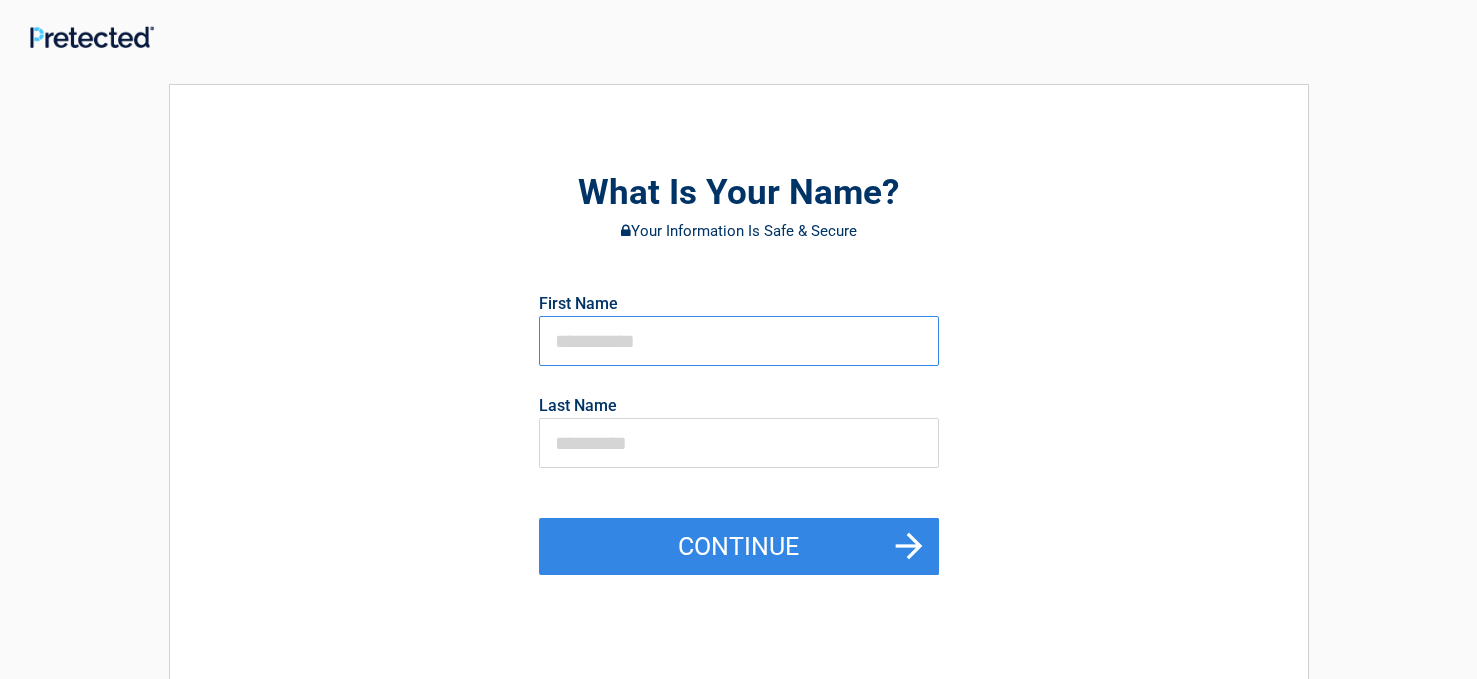 click at bounding box center (739, 341) 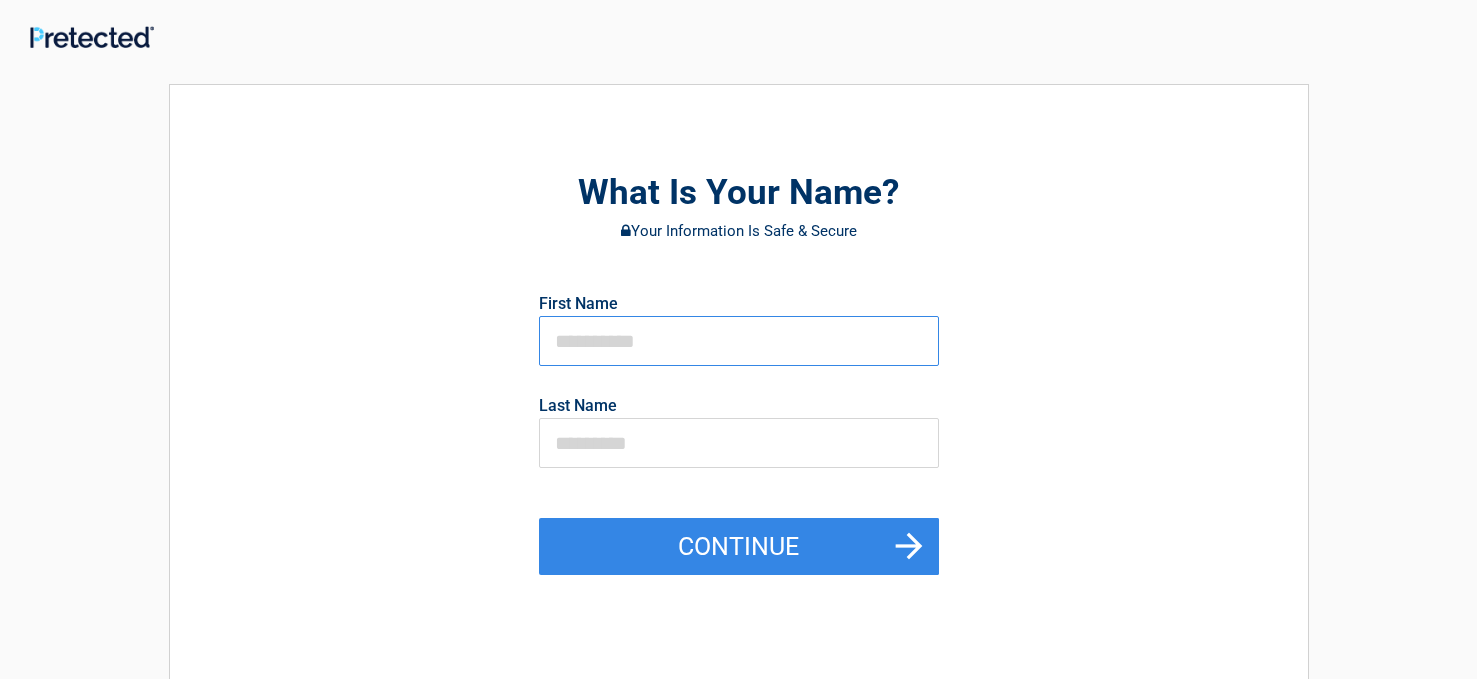 type on "****" 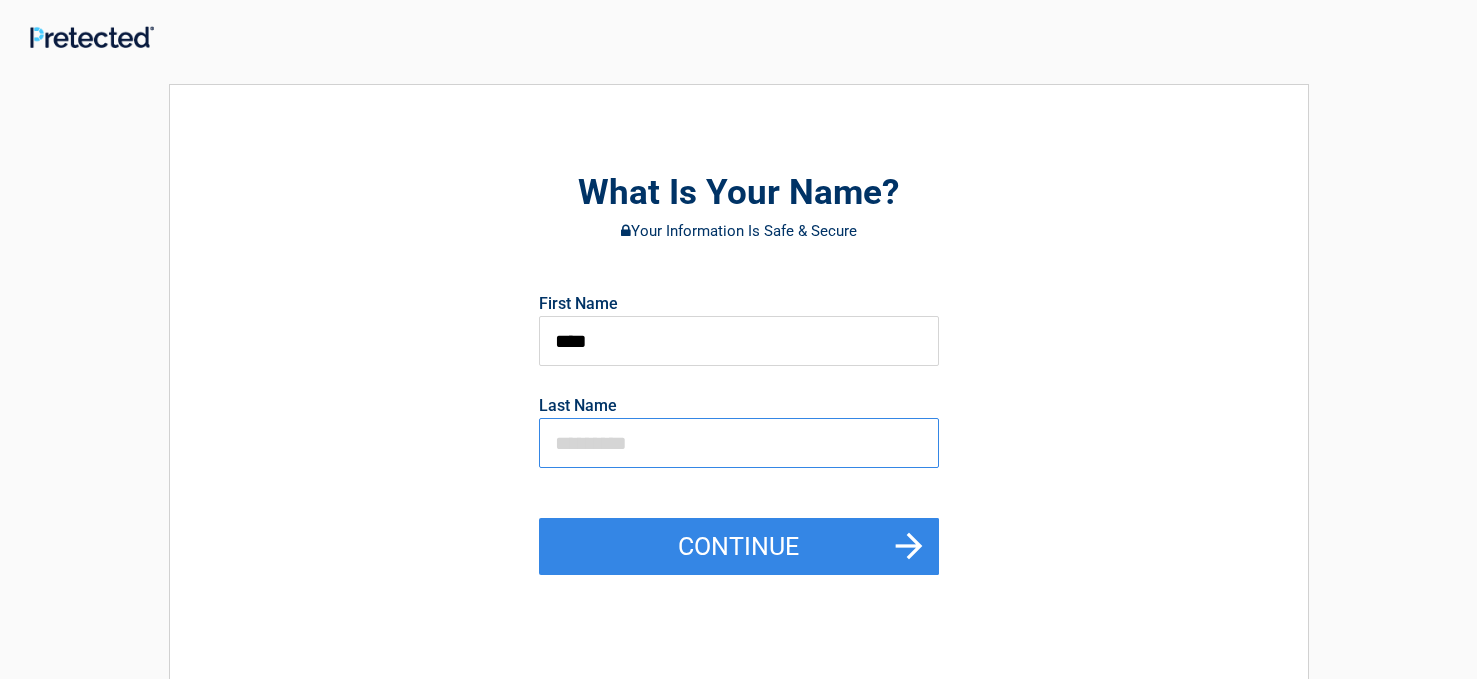 type on "*******" 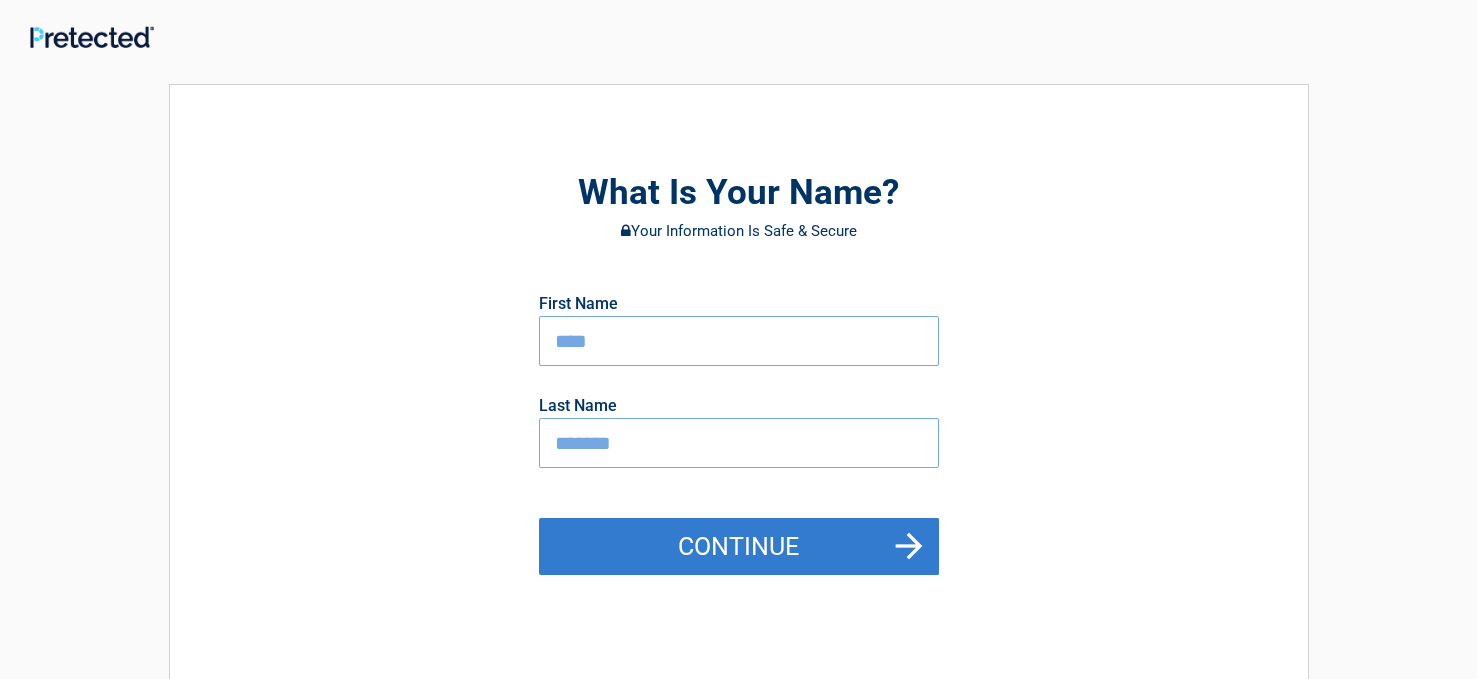 click on "Continue" at bounding box center (739, 547) 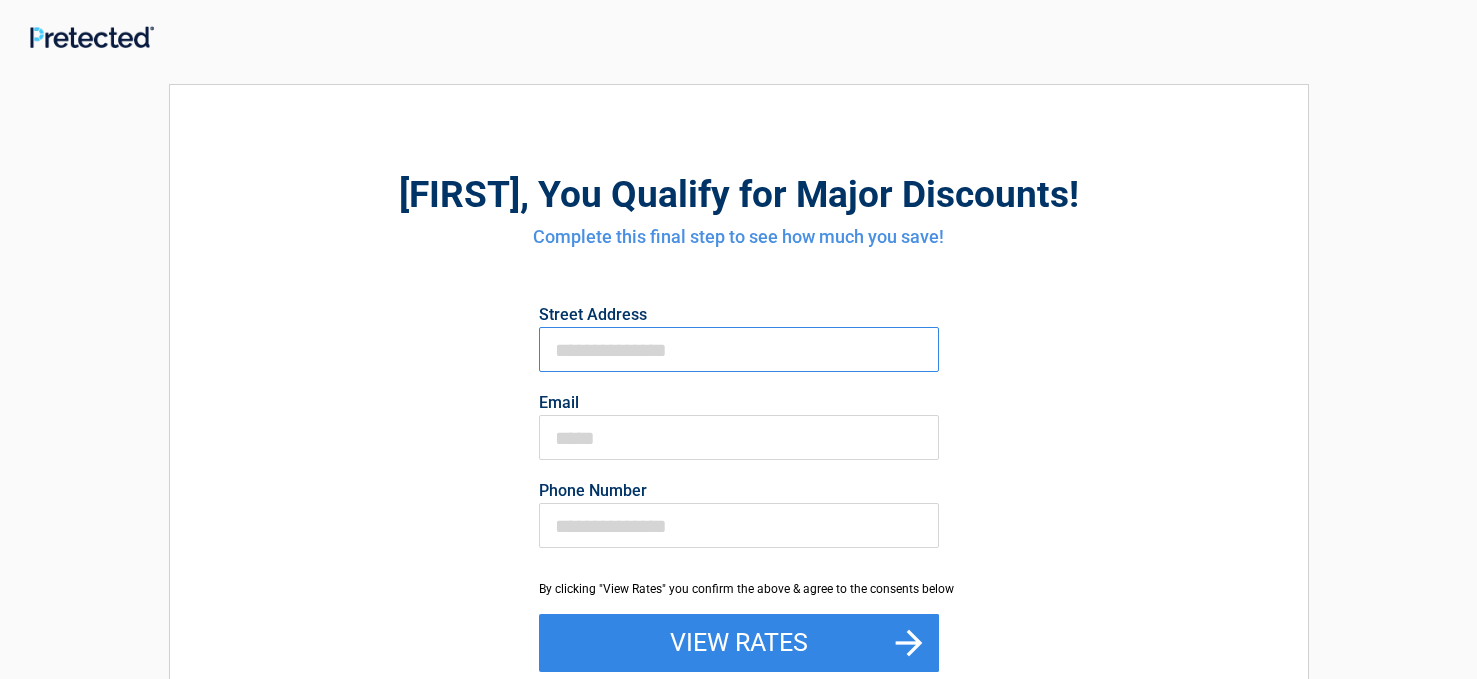 click on "First Name" at bounding box center (739, 349) 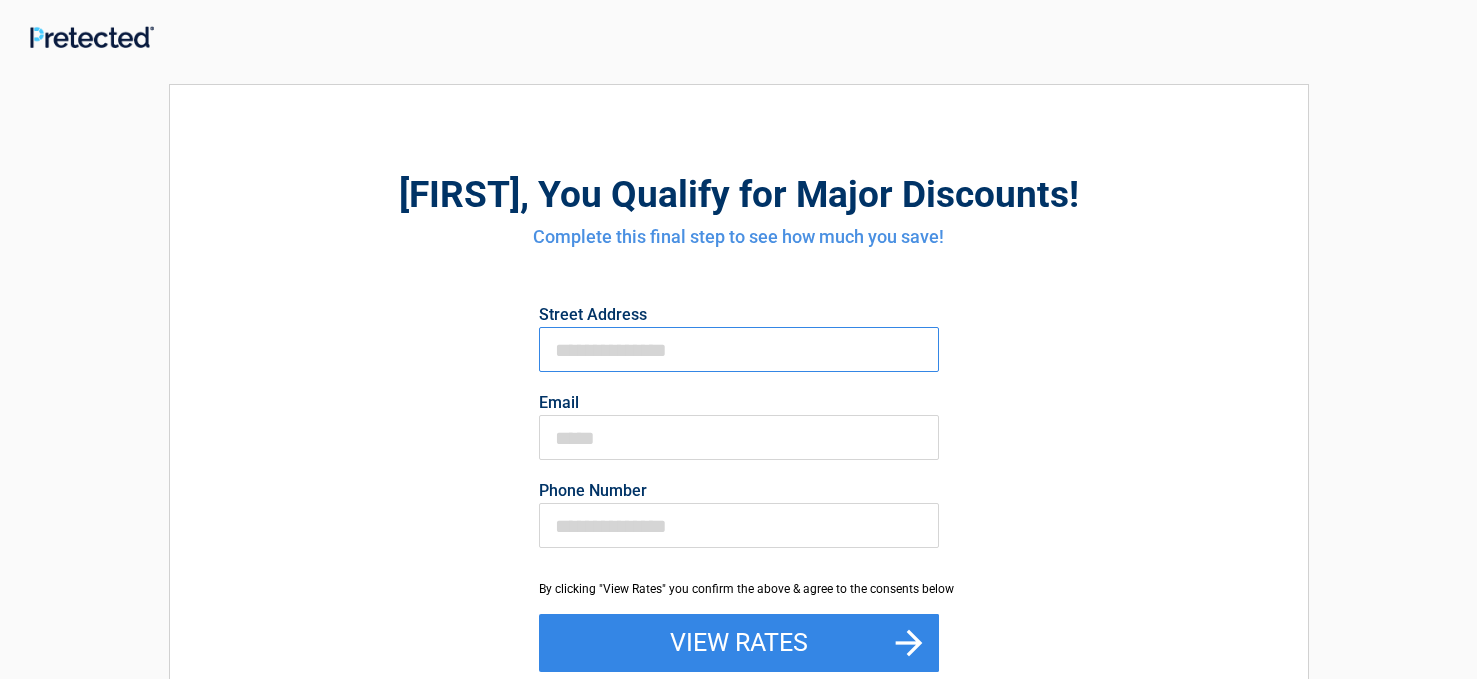 type on "**********" 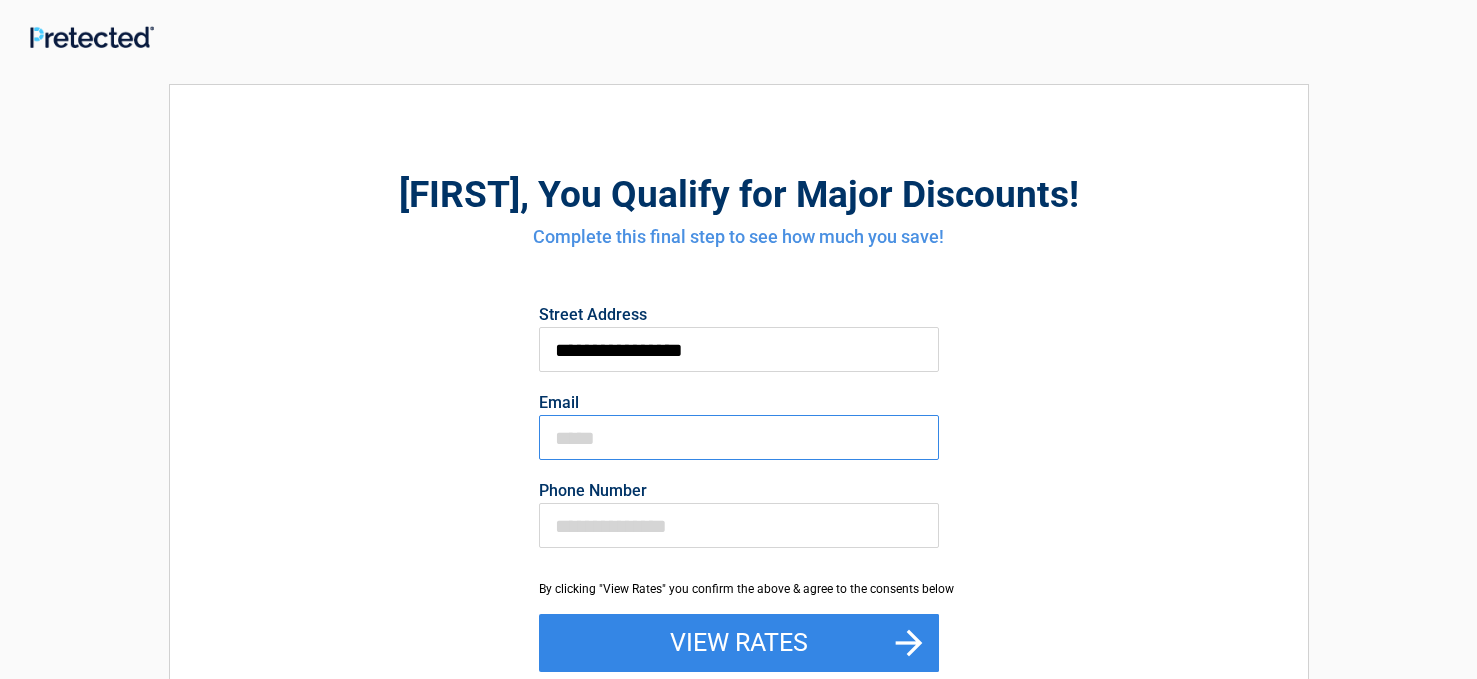 type on "**********" 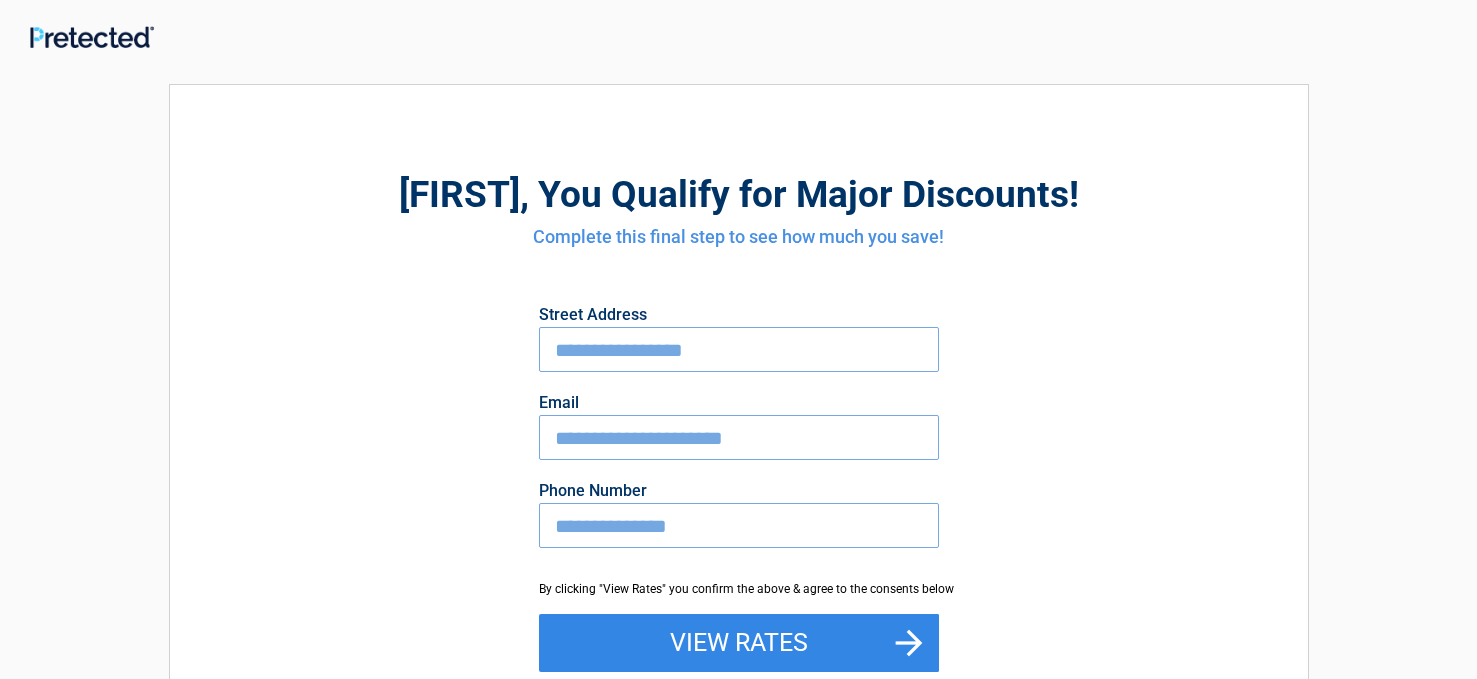 click on "**********" at bounding box center (739, 525) 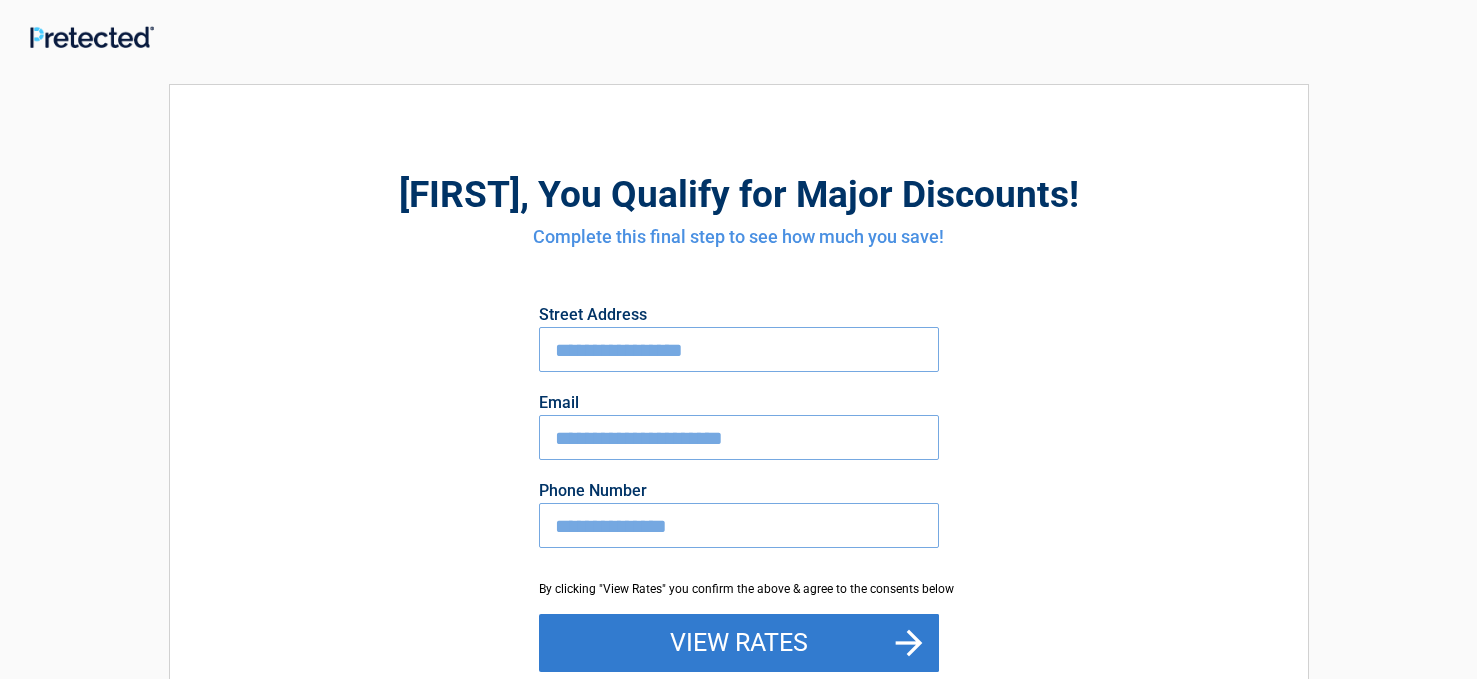 click on "View Rates" at bounding box center [739, 643] 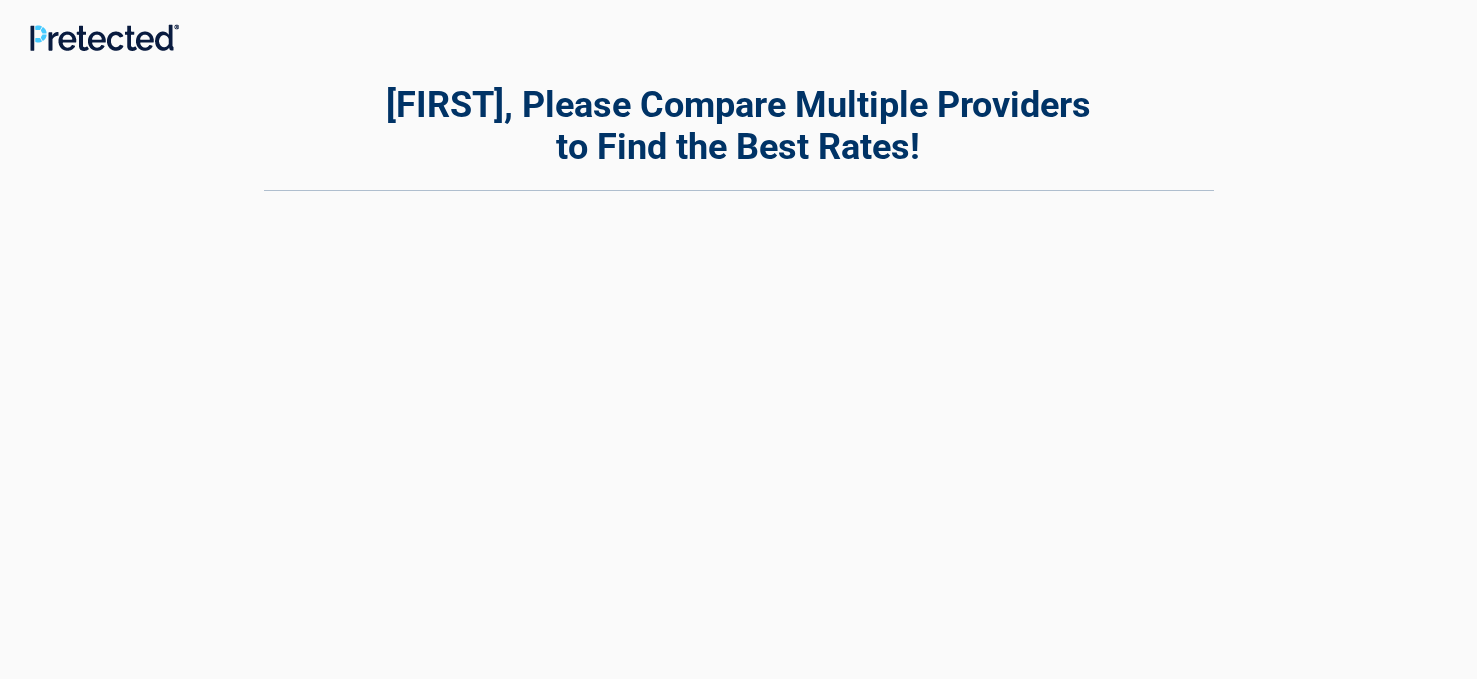 scroll, scrollTop: 0, scrollLeft: 0, axis: both 